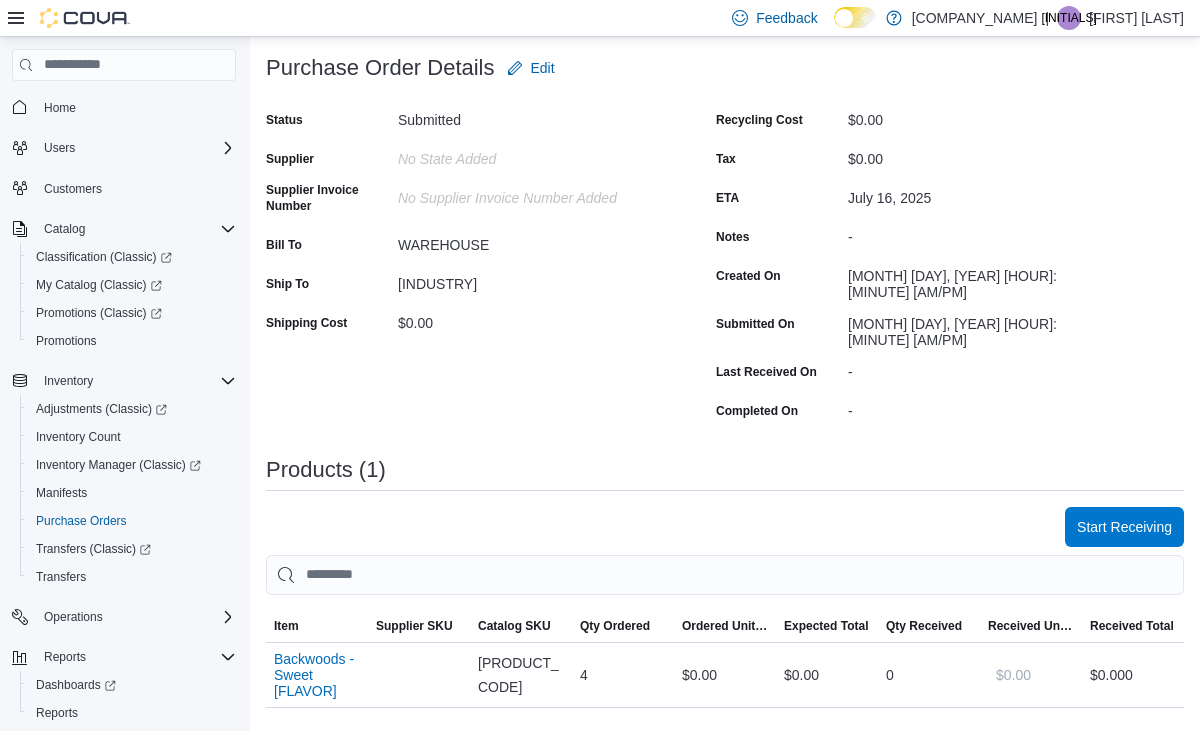 scroll, scrollTop: 126, scrollLeft: 0, axis: vertical 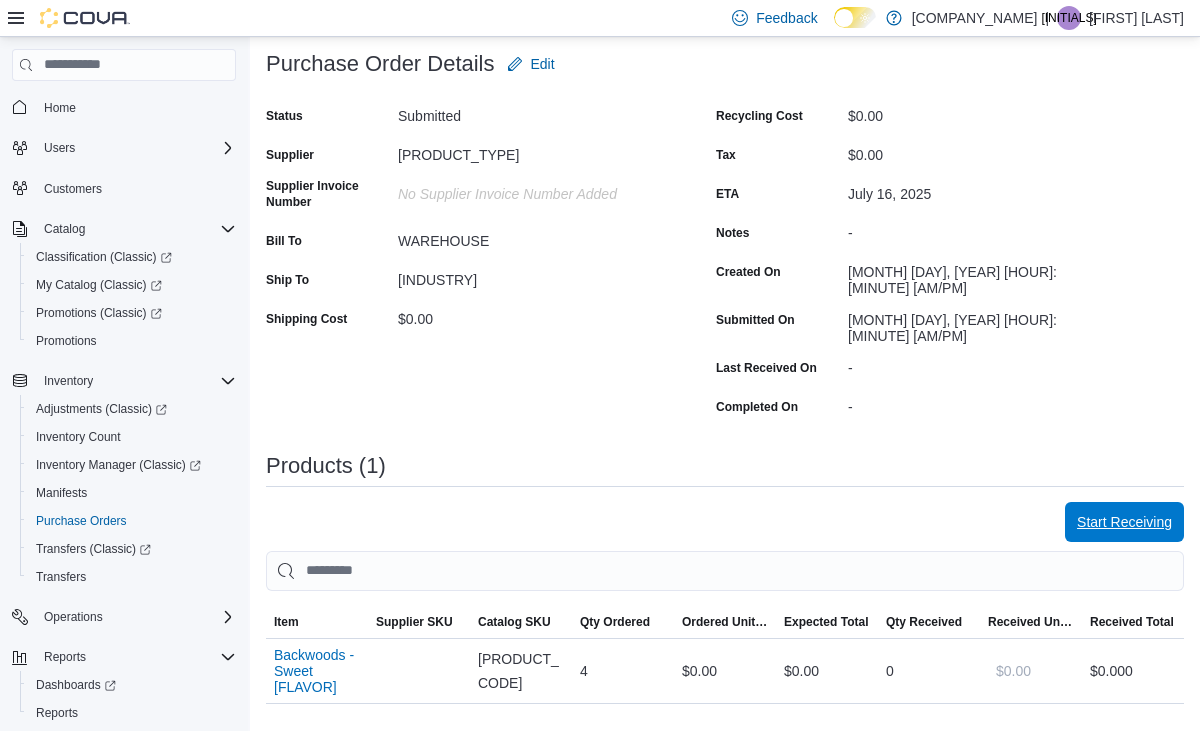 click on "Start Receiving" at bounding box center (1124, 522) 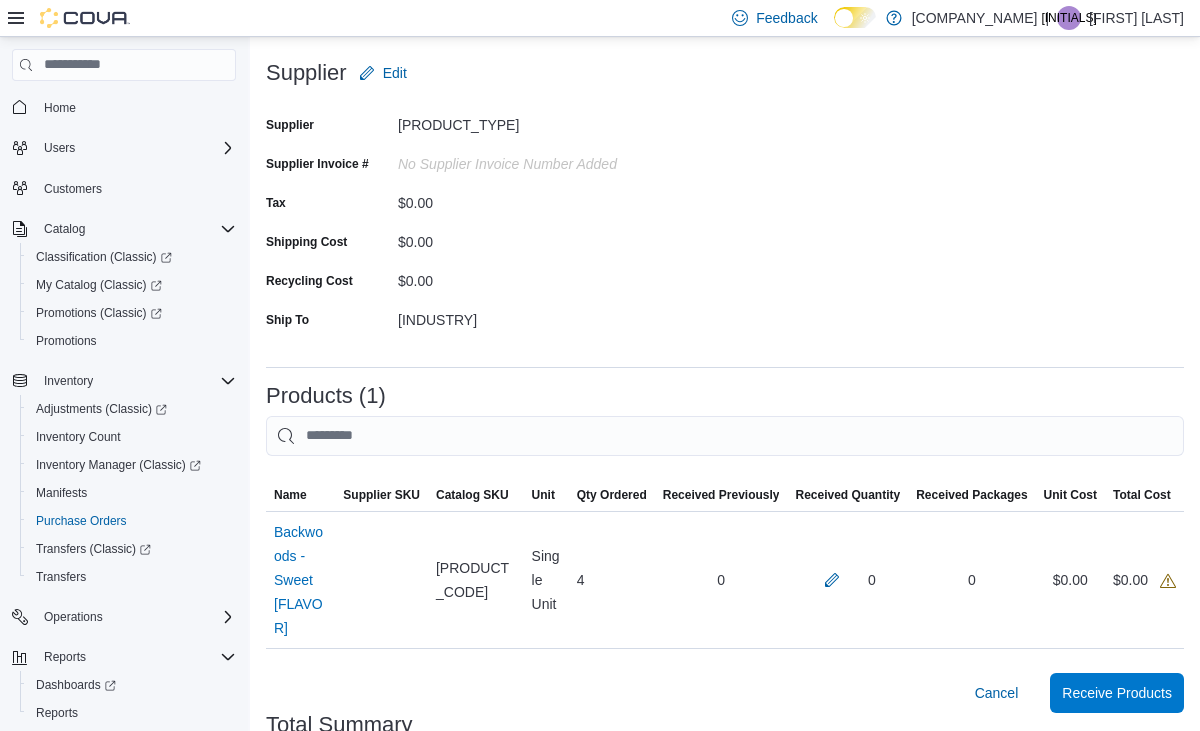 scroll, scrollTop: 150, scrollLeft: 0, axis: vertical 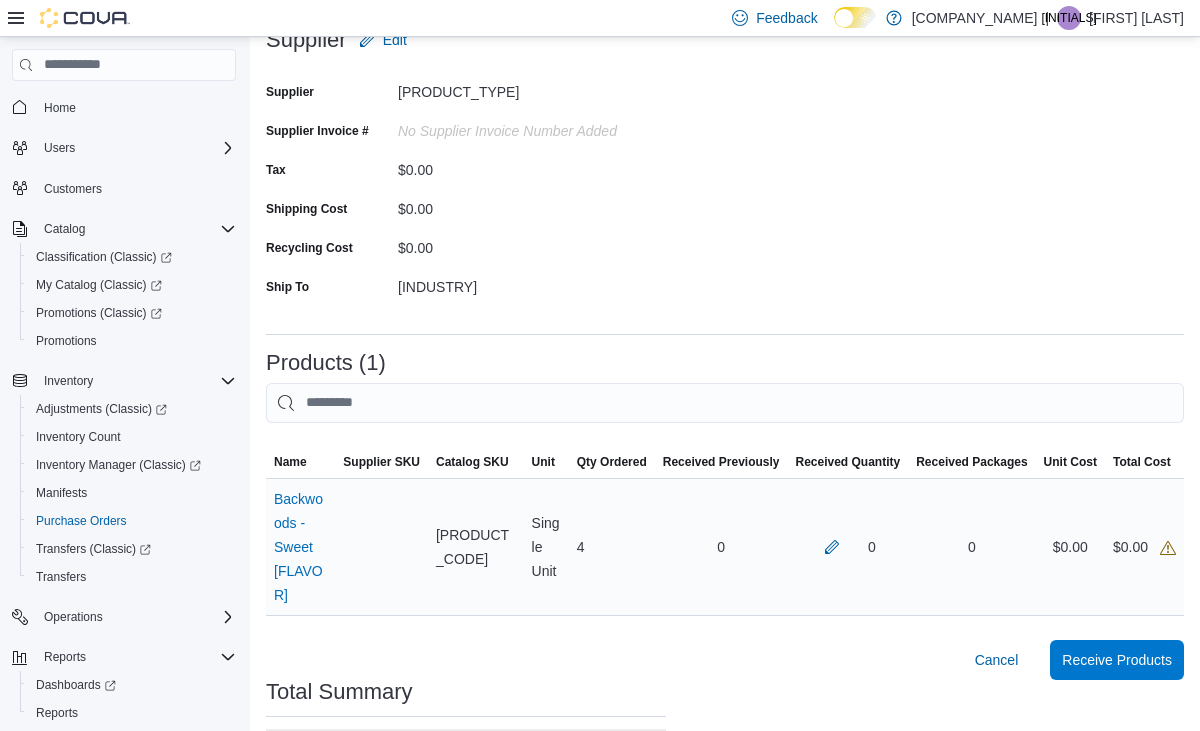 click on "0" at bounding box center (847, 547) 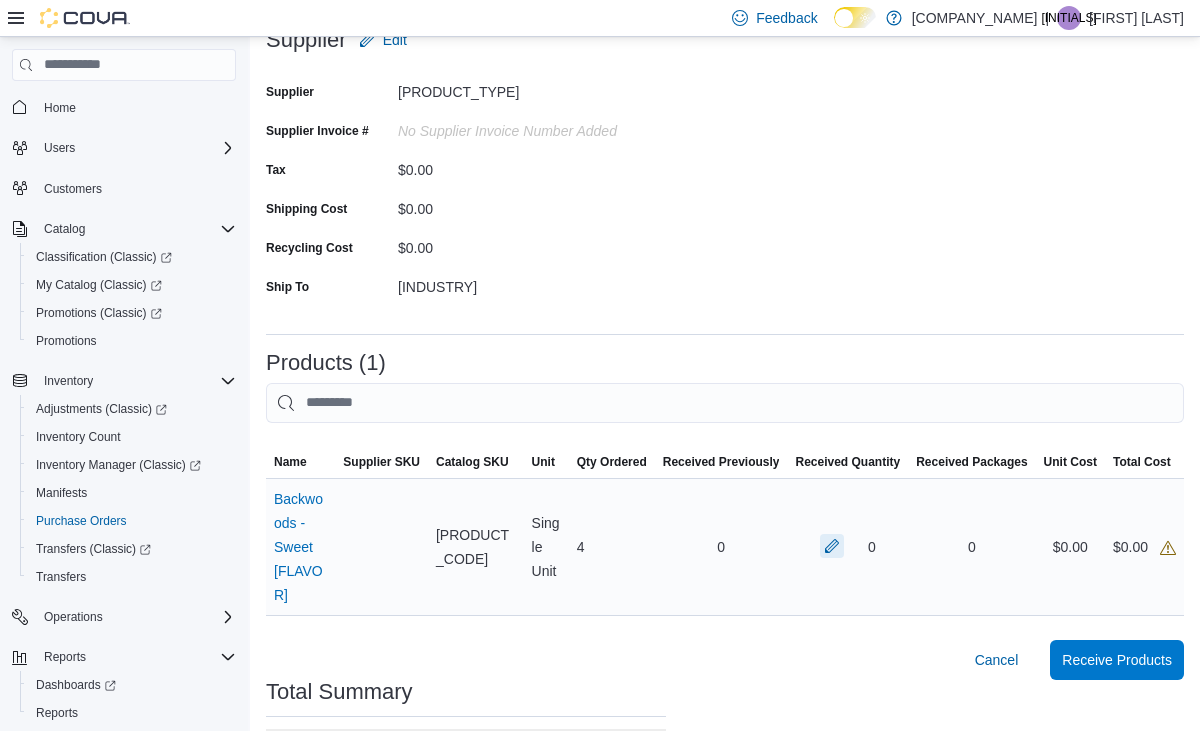click at bounding box center [832, 546] 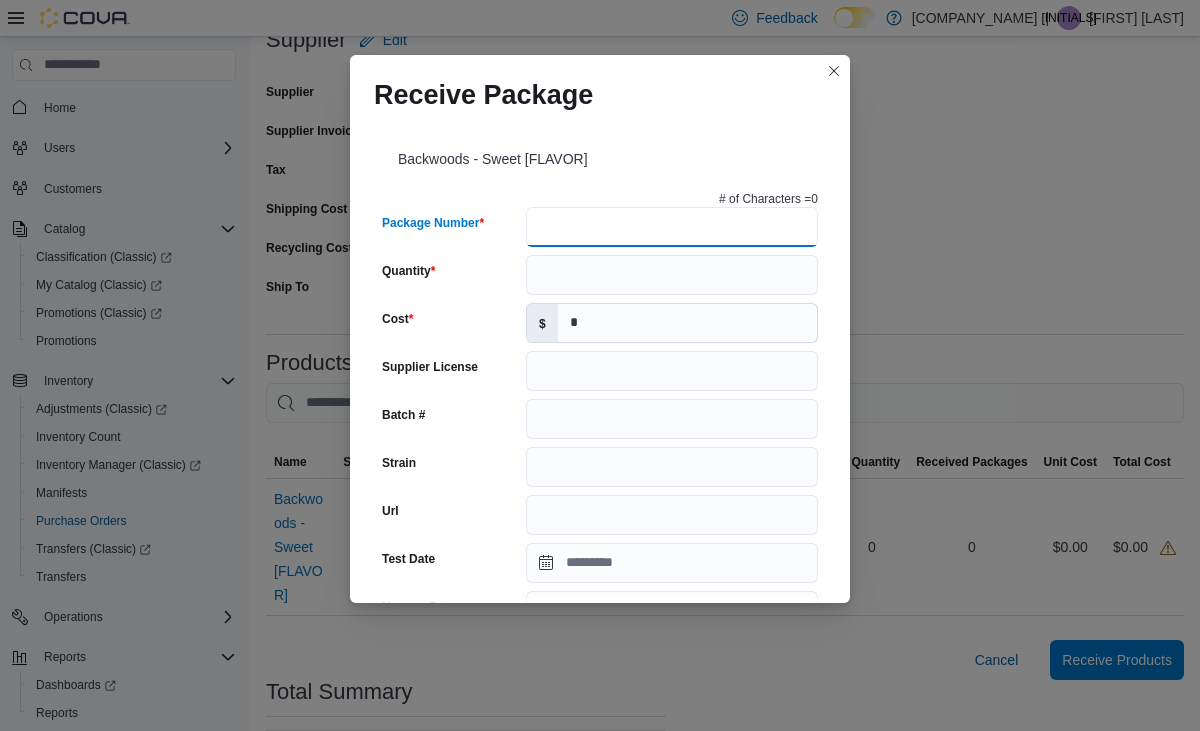 click on "Package Number" at bounding box center (672, 227) 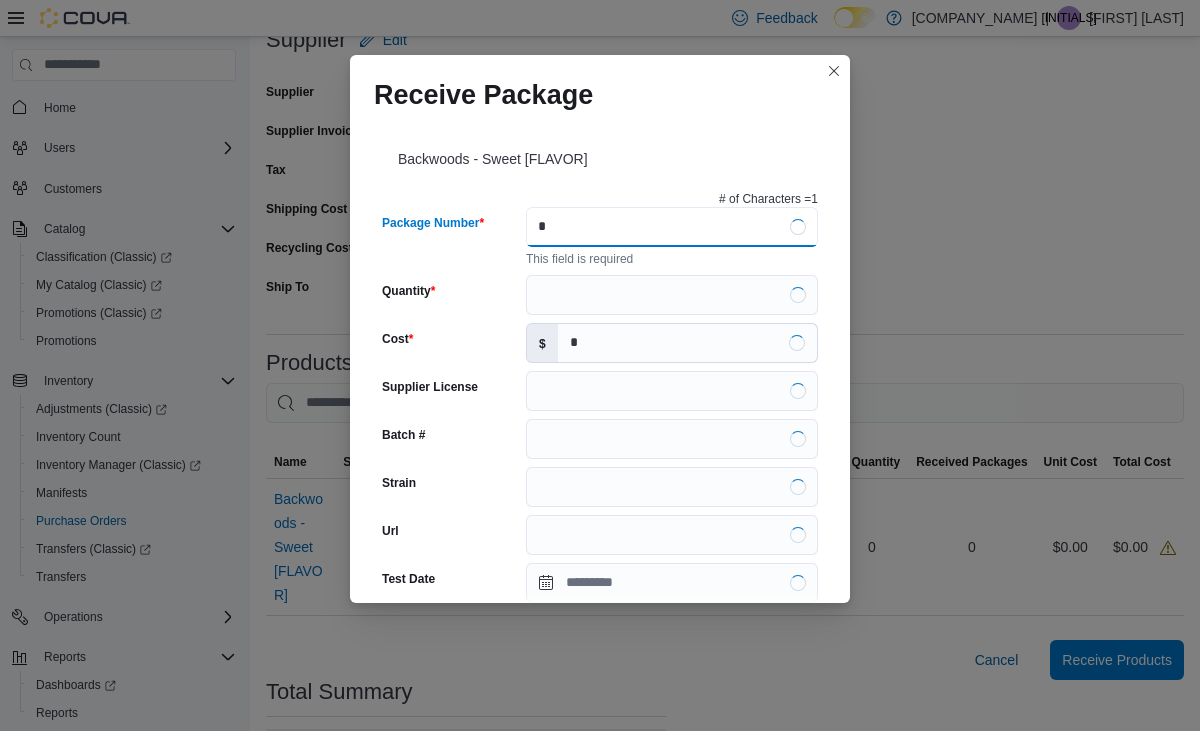 type on "*" 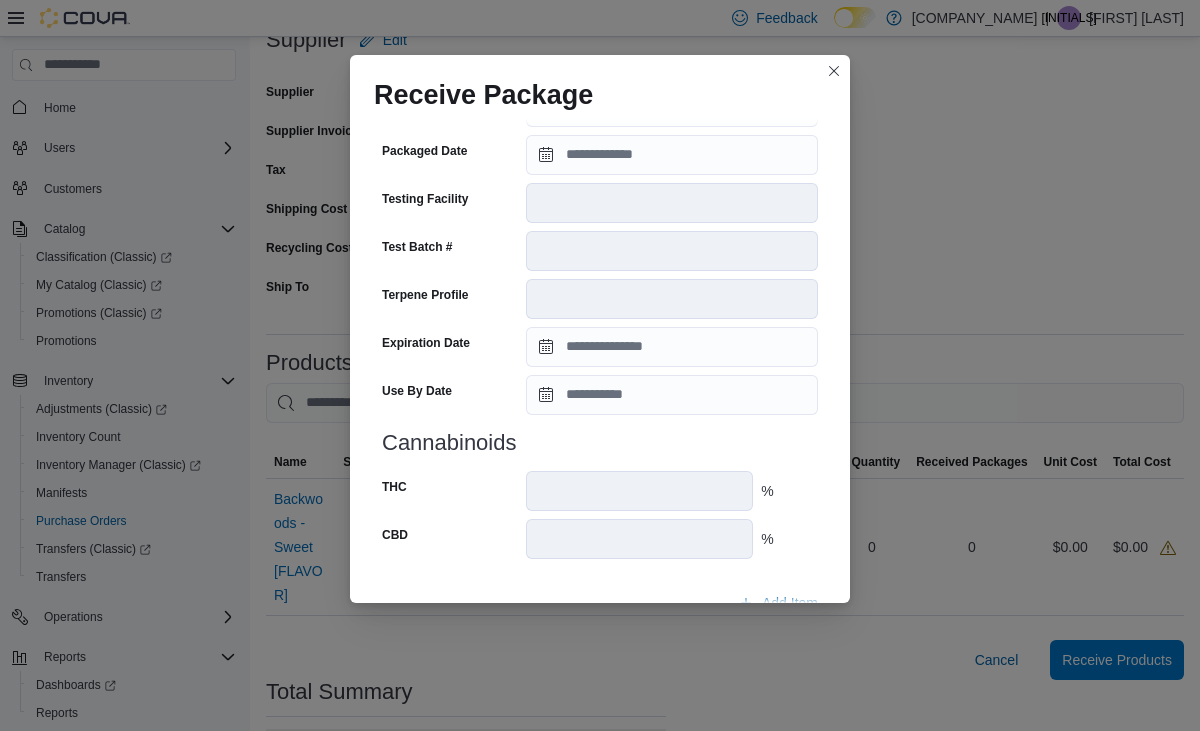 scroll, scrollTop: 679, scrollLeft: 0, axis: vertical 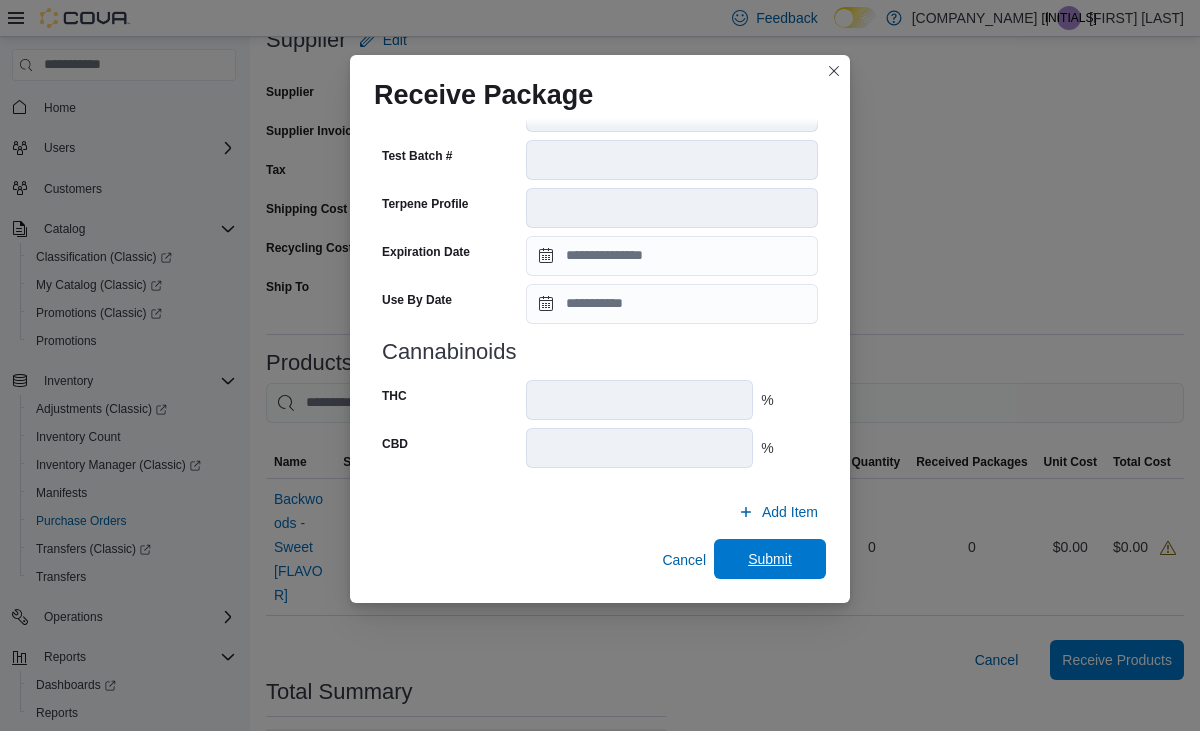 type on "*" 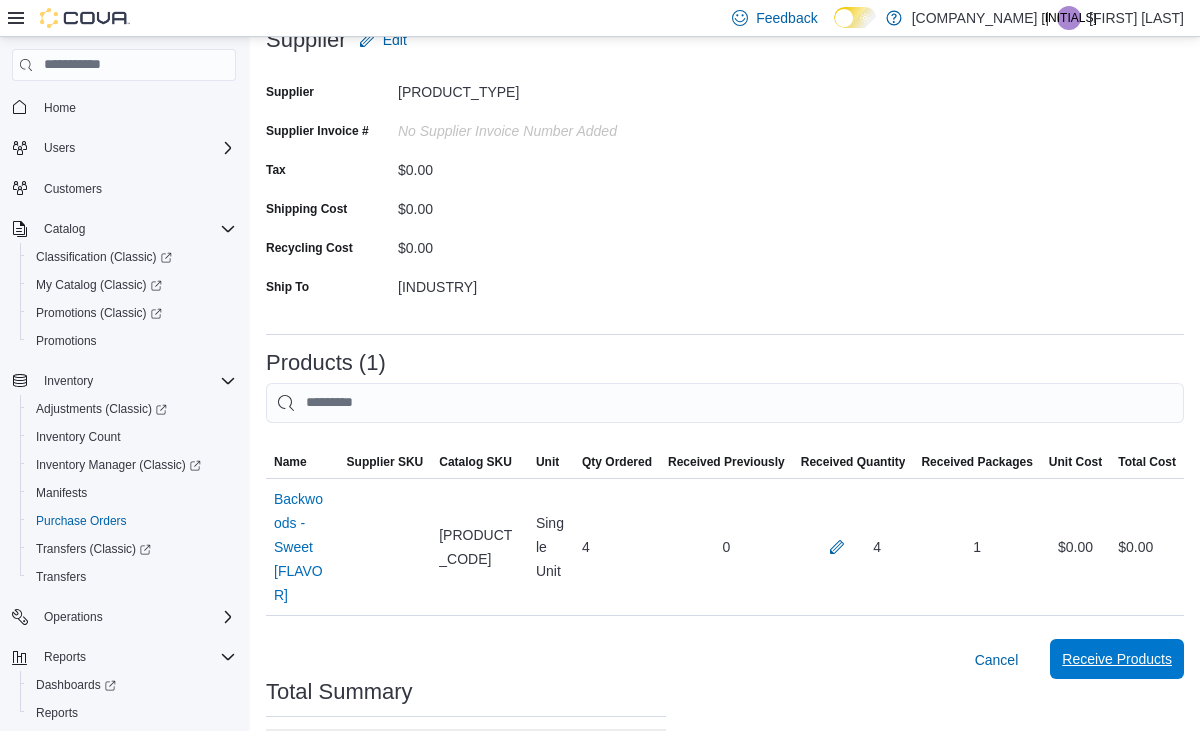 click on "Receive Products" at bounding box center (1117, 659) 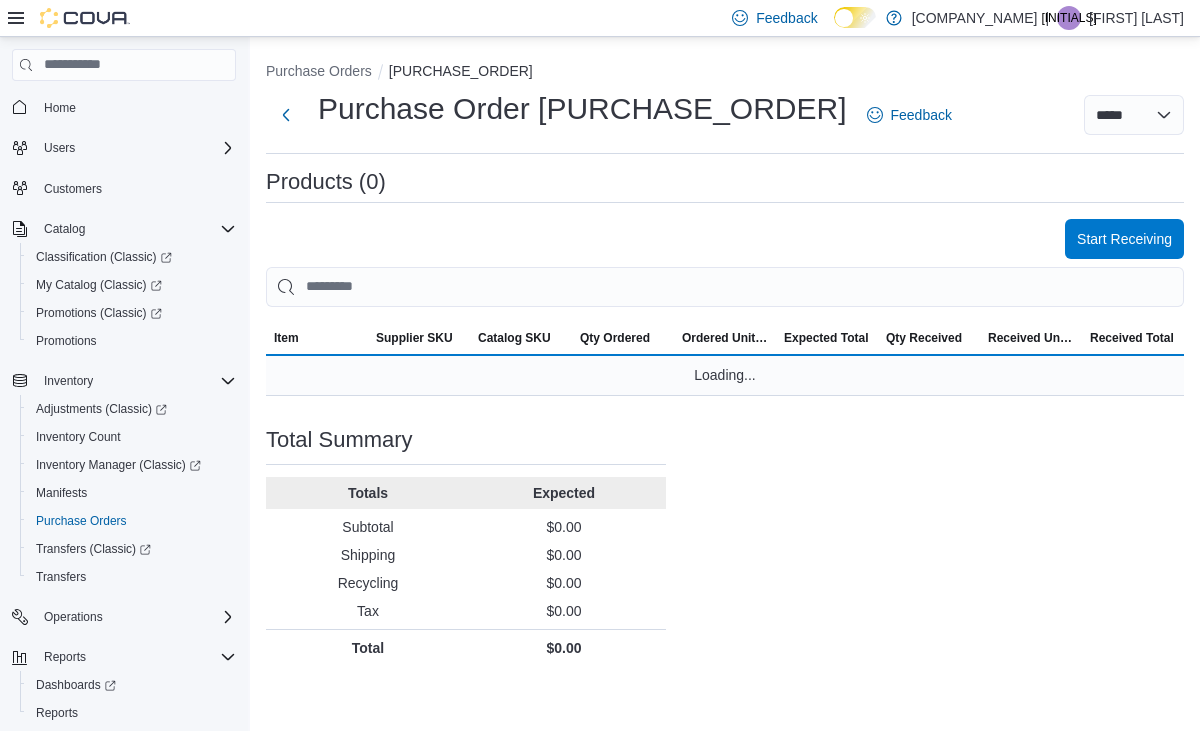 scroll, scrollTop: 0, scrollLeft: 0, axis: both 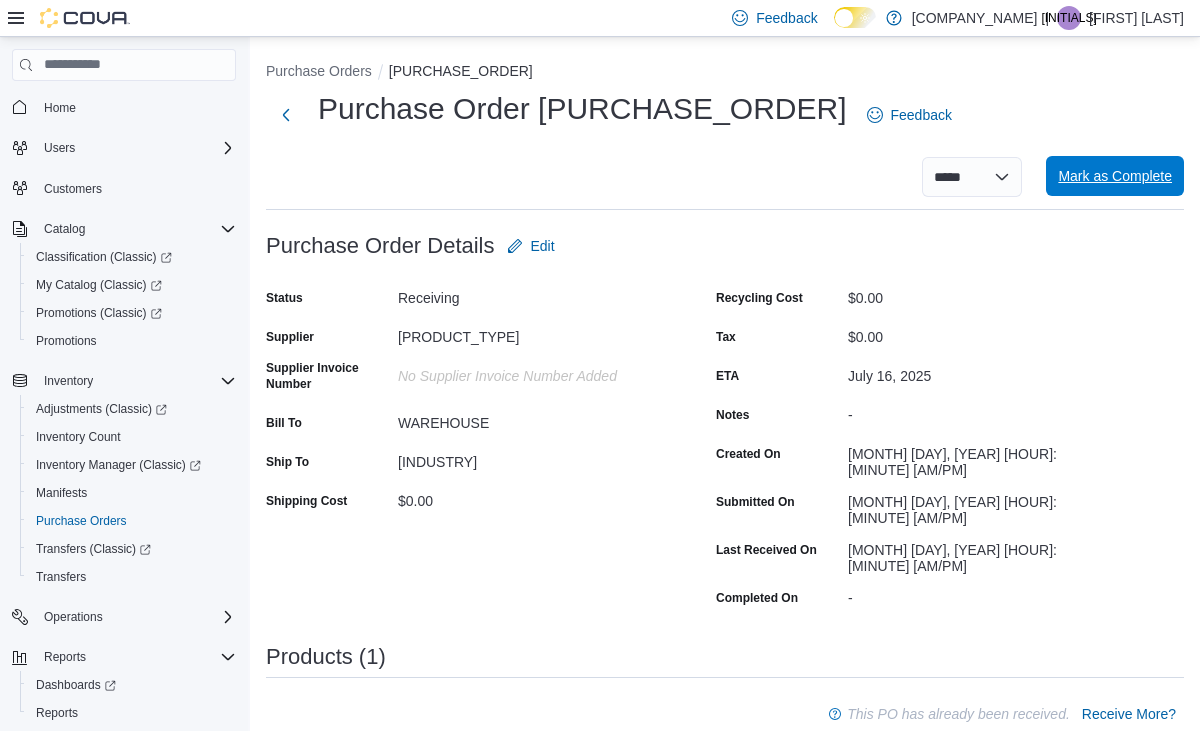 click on "Mark as Complete" at bounding box center [1115, 176] 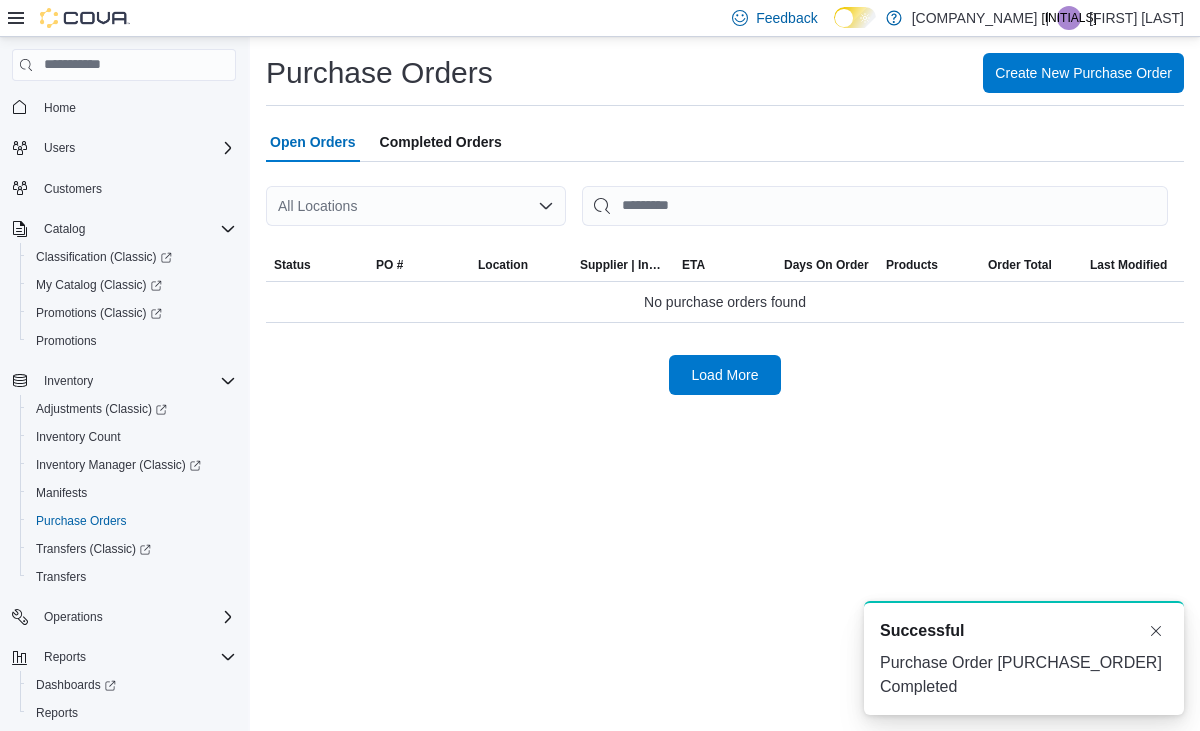 scroll, scrollTop: 0, scrollLeft: 0, axis: both 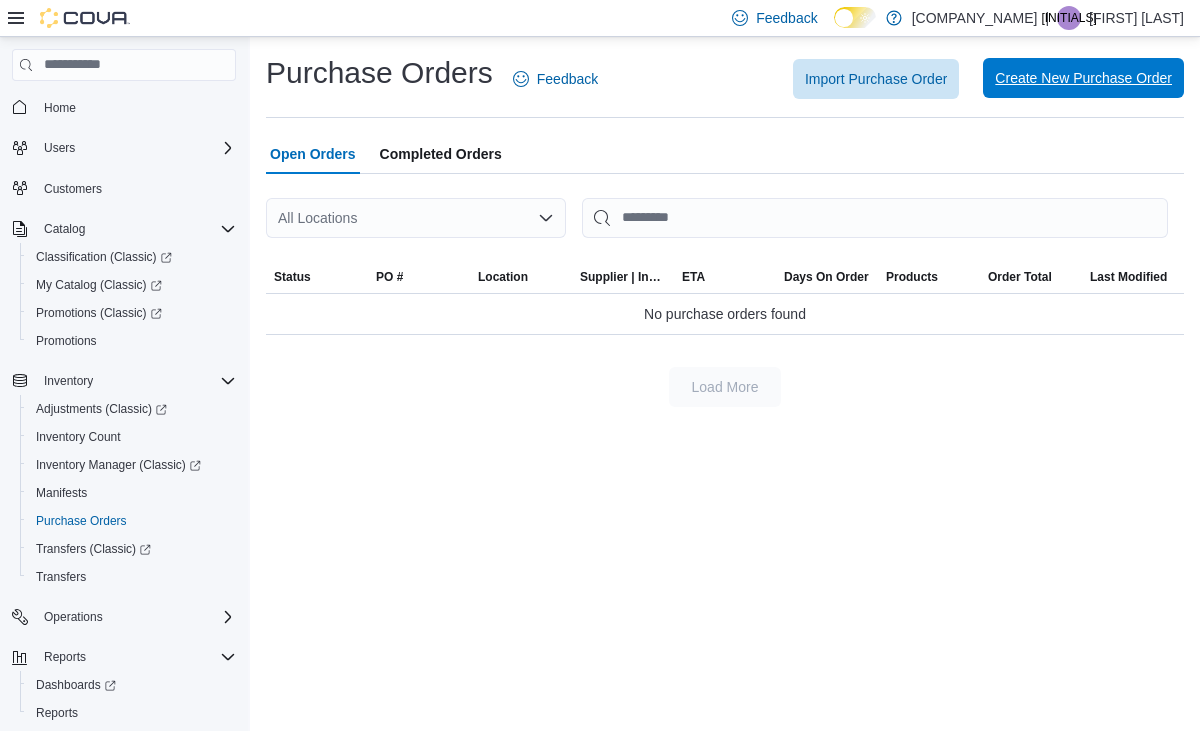 click on "Create New Purchase Order" at bounding box center (1083, 78) 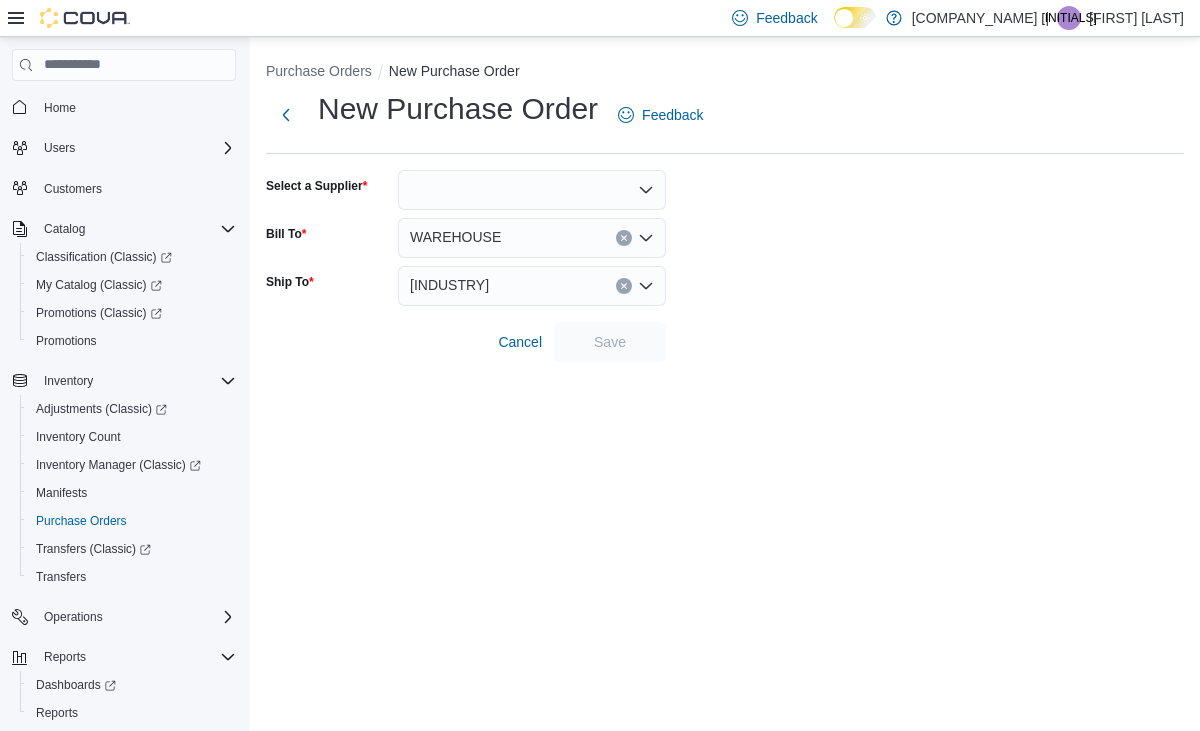 click at bounding box center [532, 190] 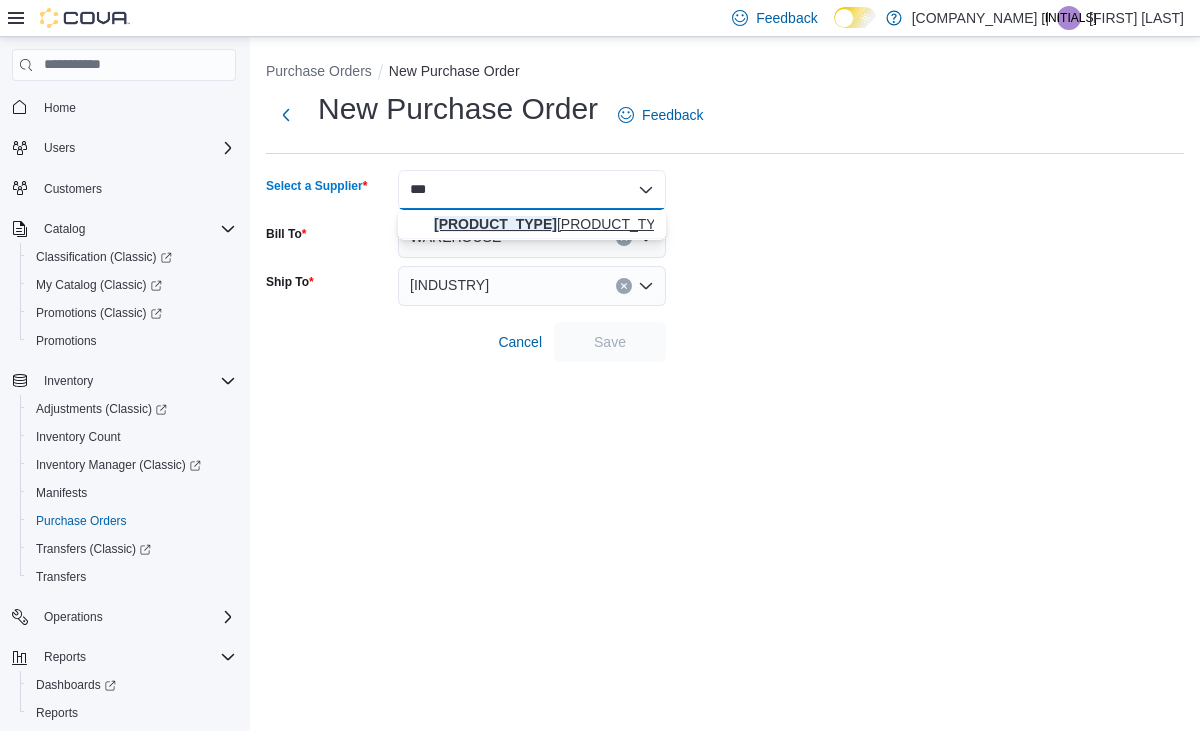 type on "***" 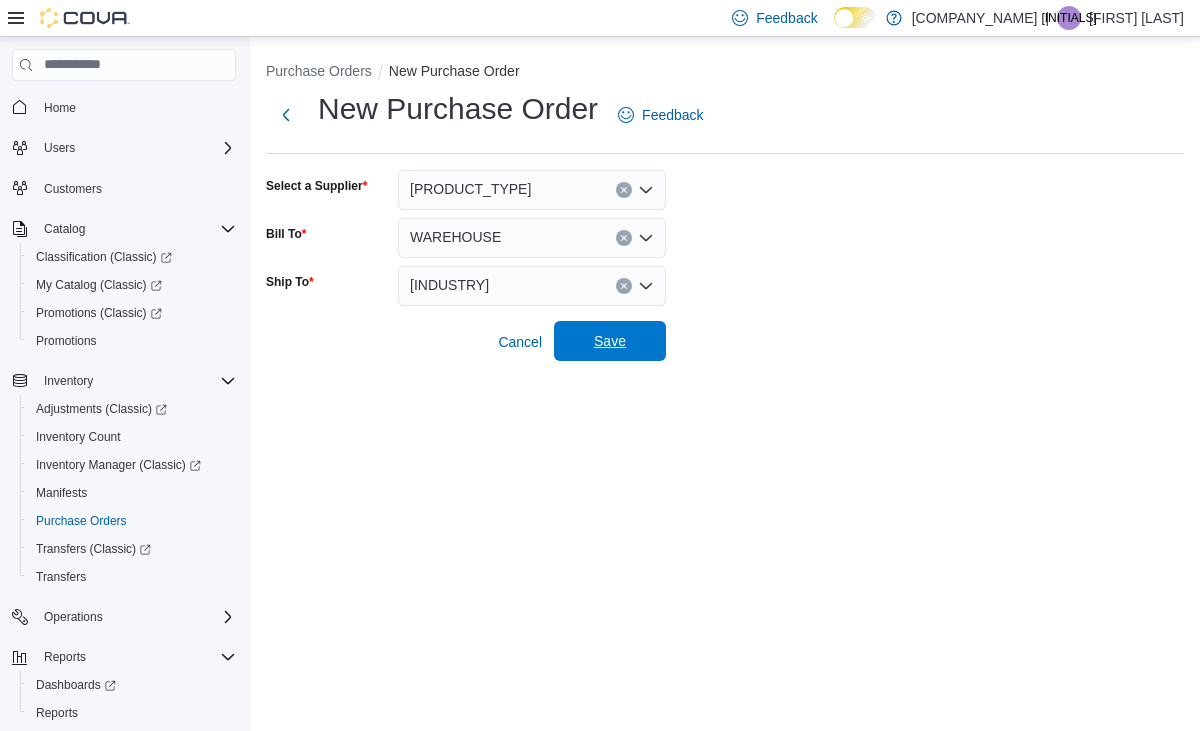click on "Save" at bounding box center [610, 341] 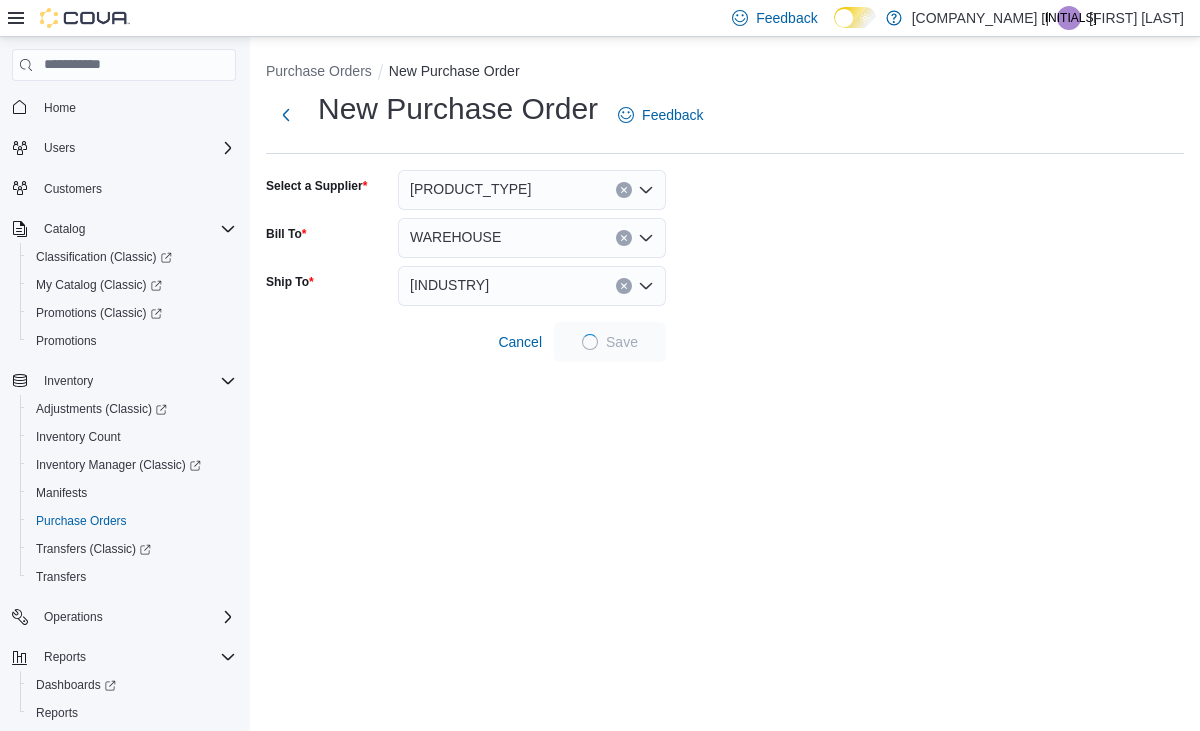 scroll, scrollTop: 0, scrollLeft: 0, axis: both 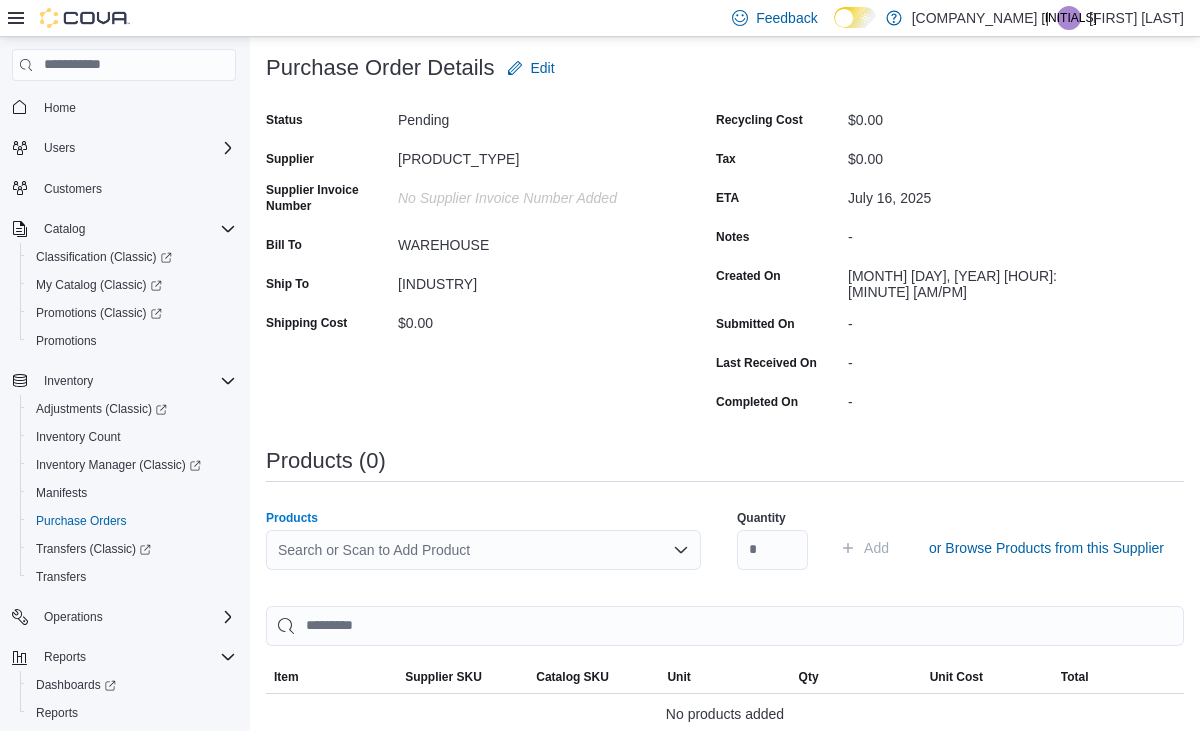 click on "Search or Scan to Add Product" at bounding box center [483, 550] 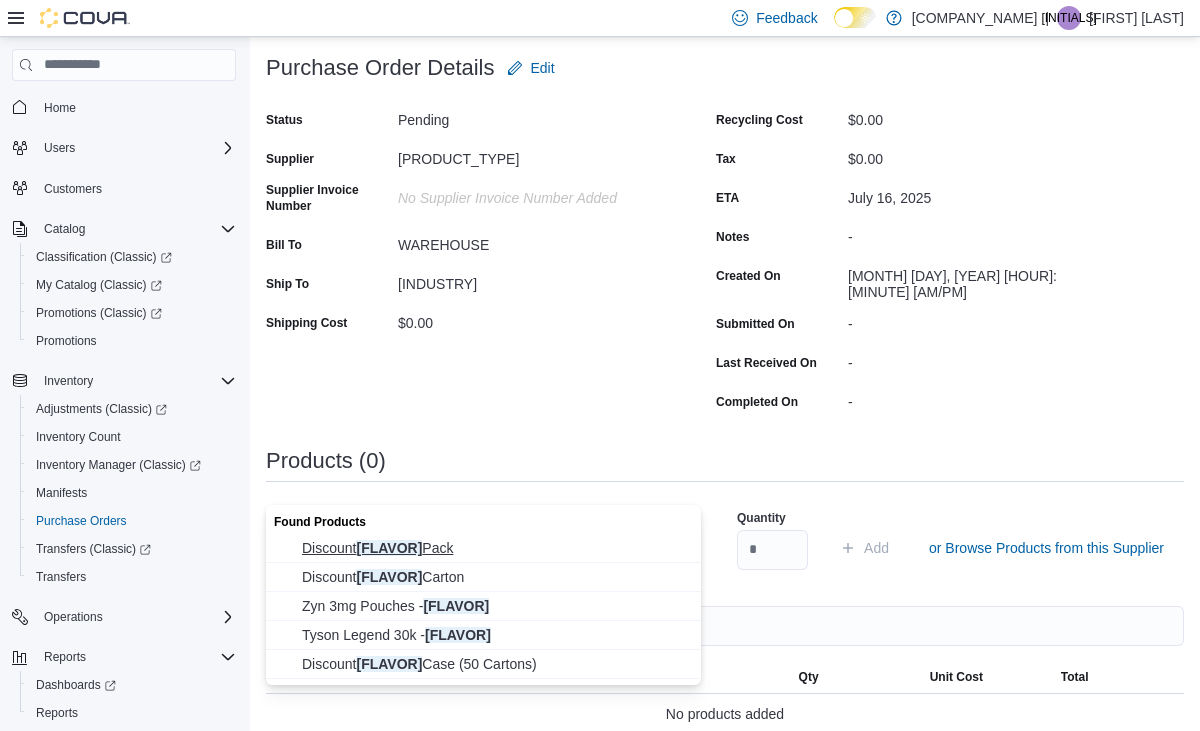 type on "*******" 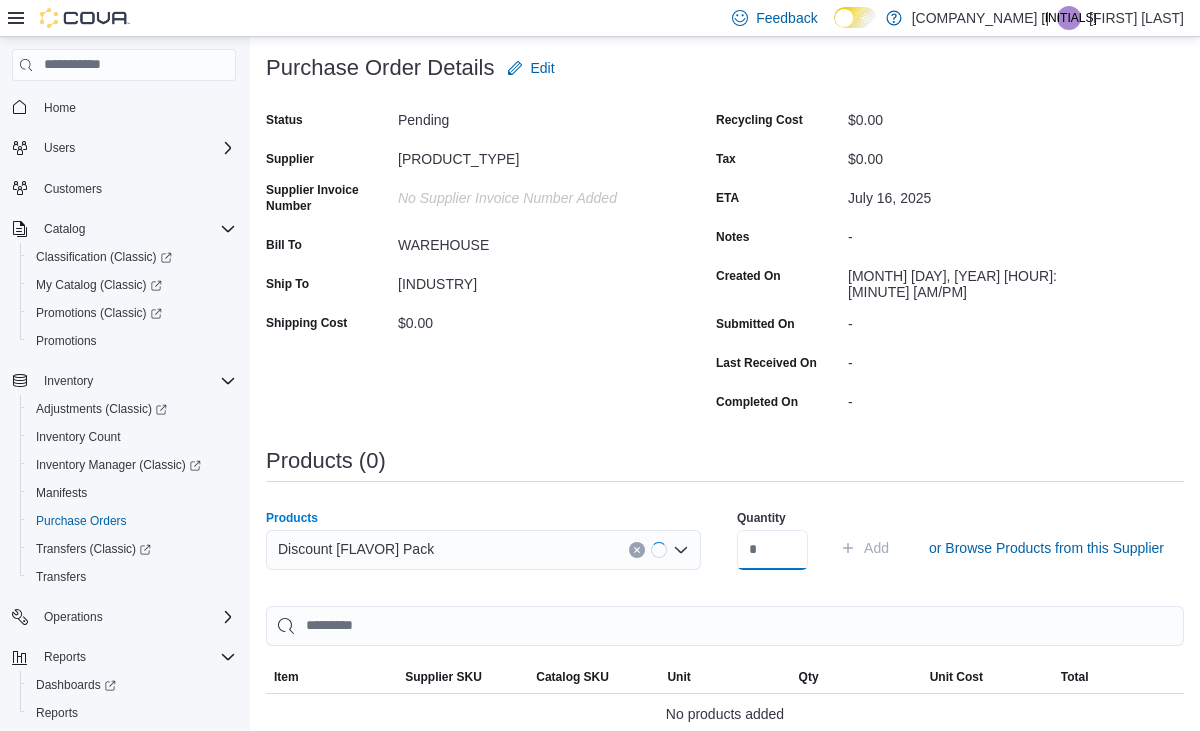 click at bounding box center [772, 550] 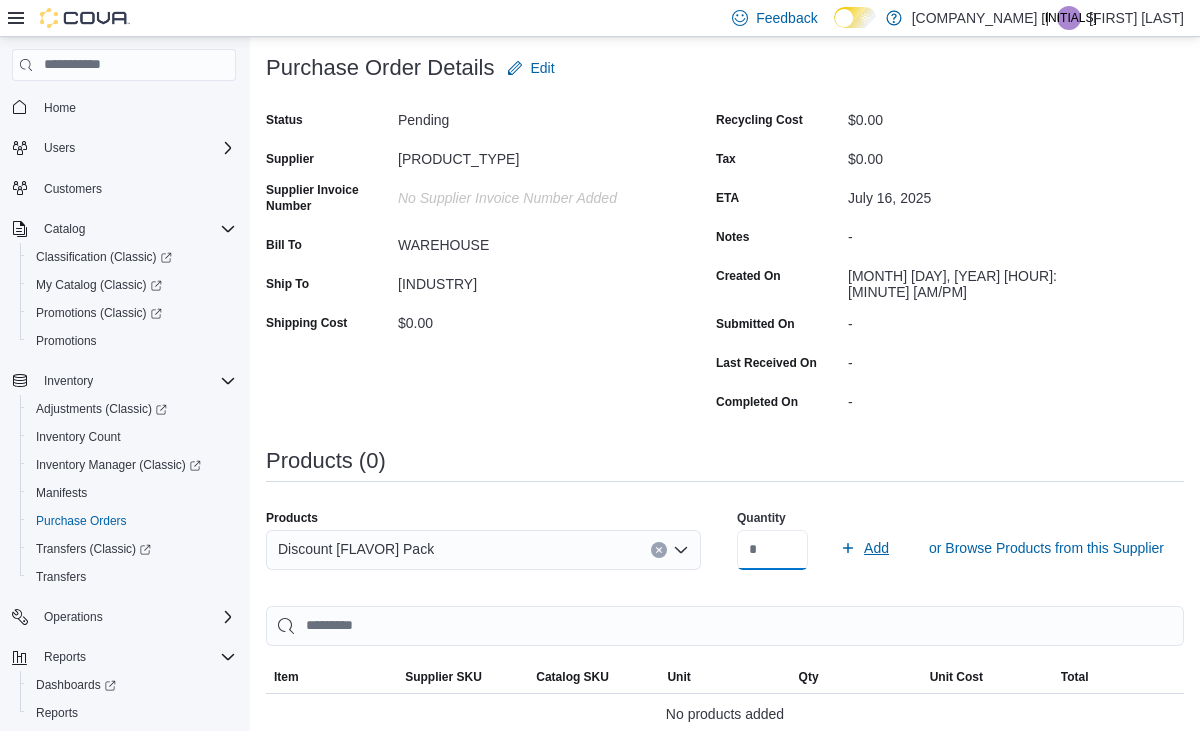 type on "*" 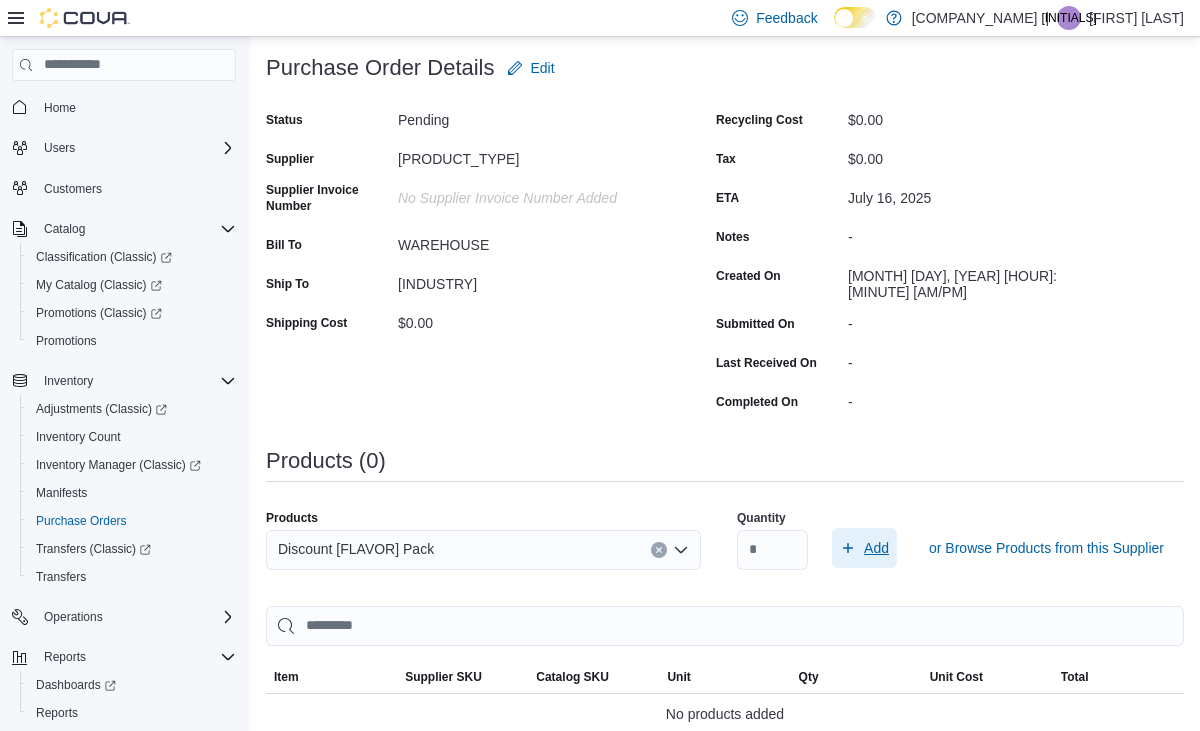 click at bounding box center [848, 548] 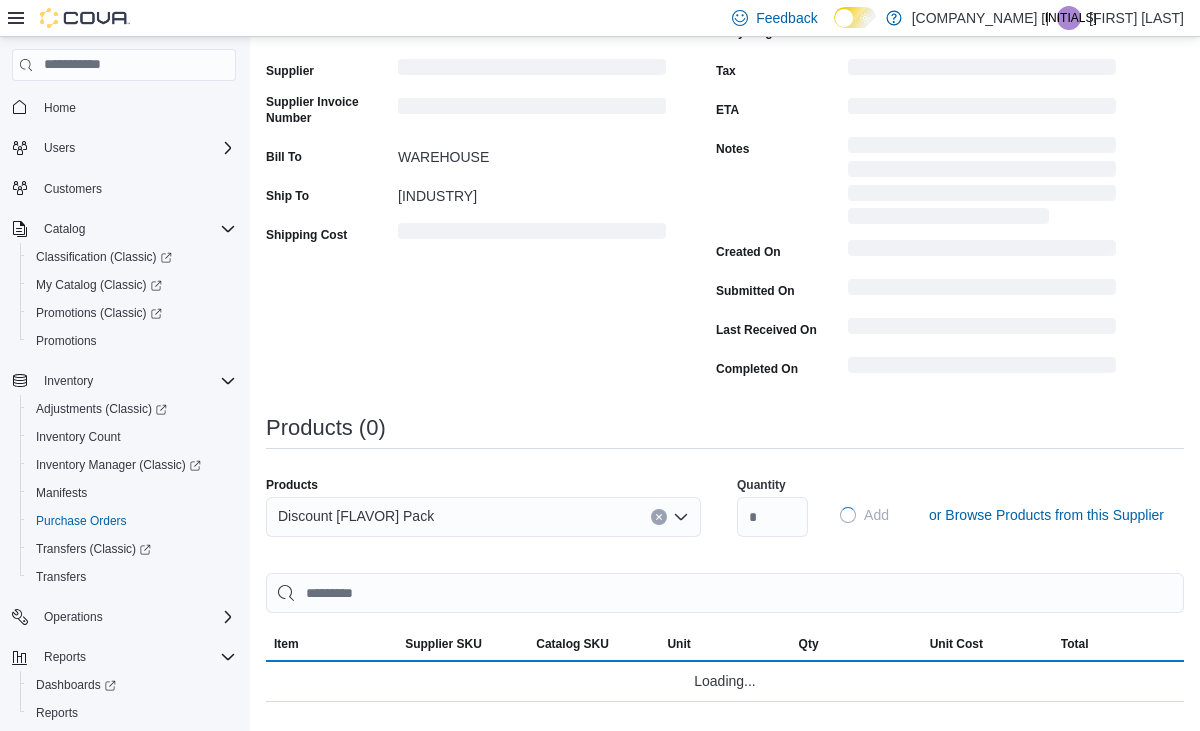 scroll, scrollTop: 268, scrollLeft: 0, axis: vertical 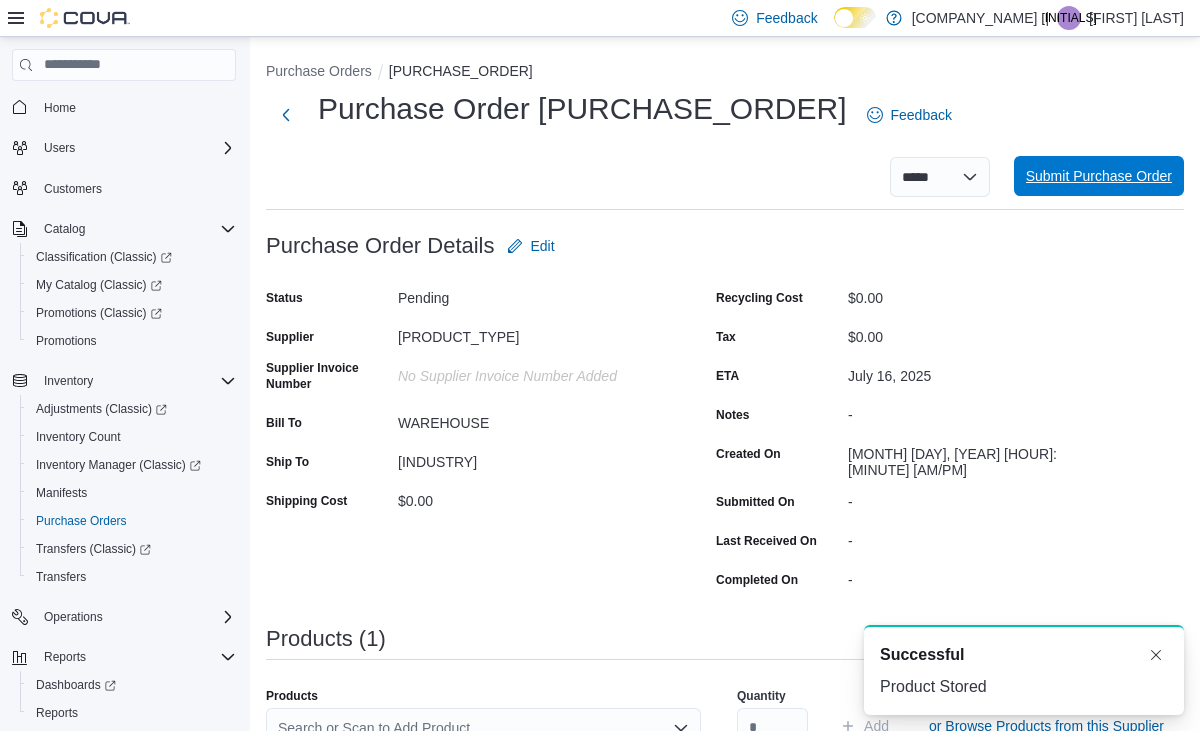 click on "Submit Purchase Order" at bounding box center [1099, 176] 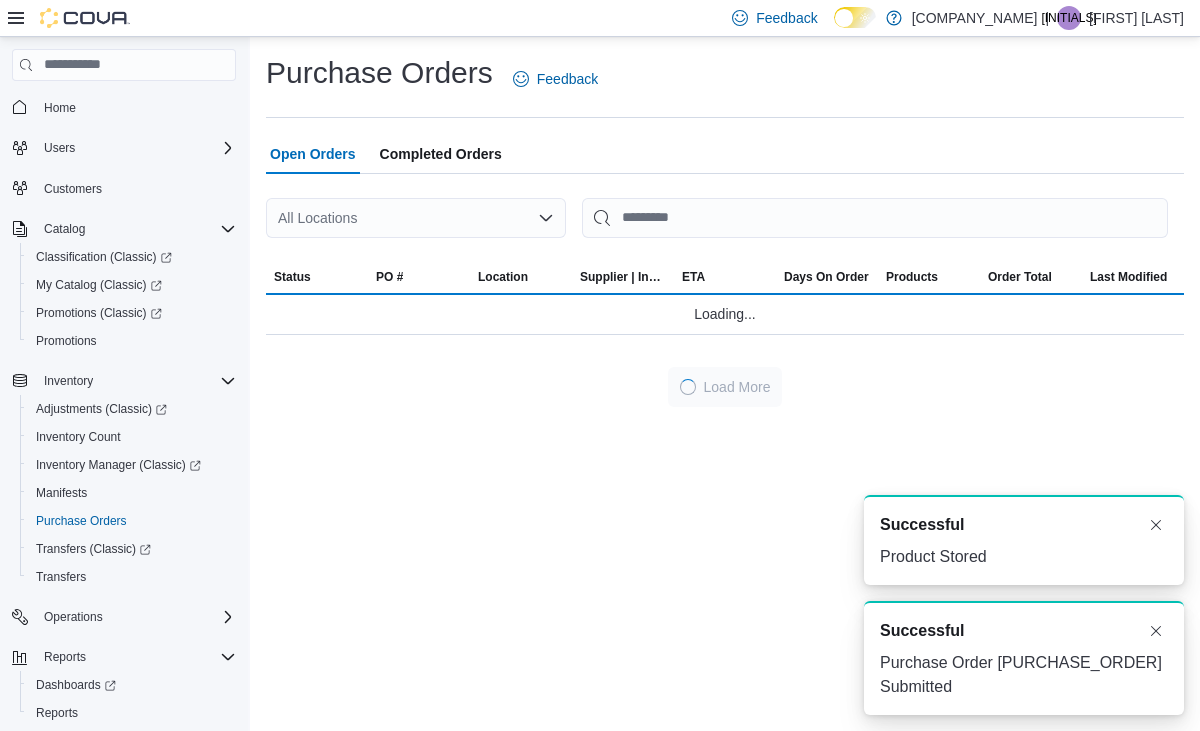 scroll, scrollTop: 0, scrollLeft: 0, axis: both 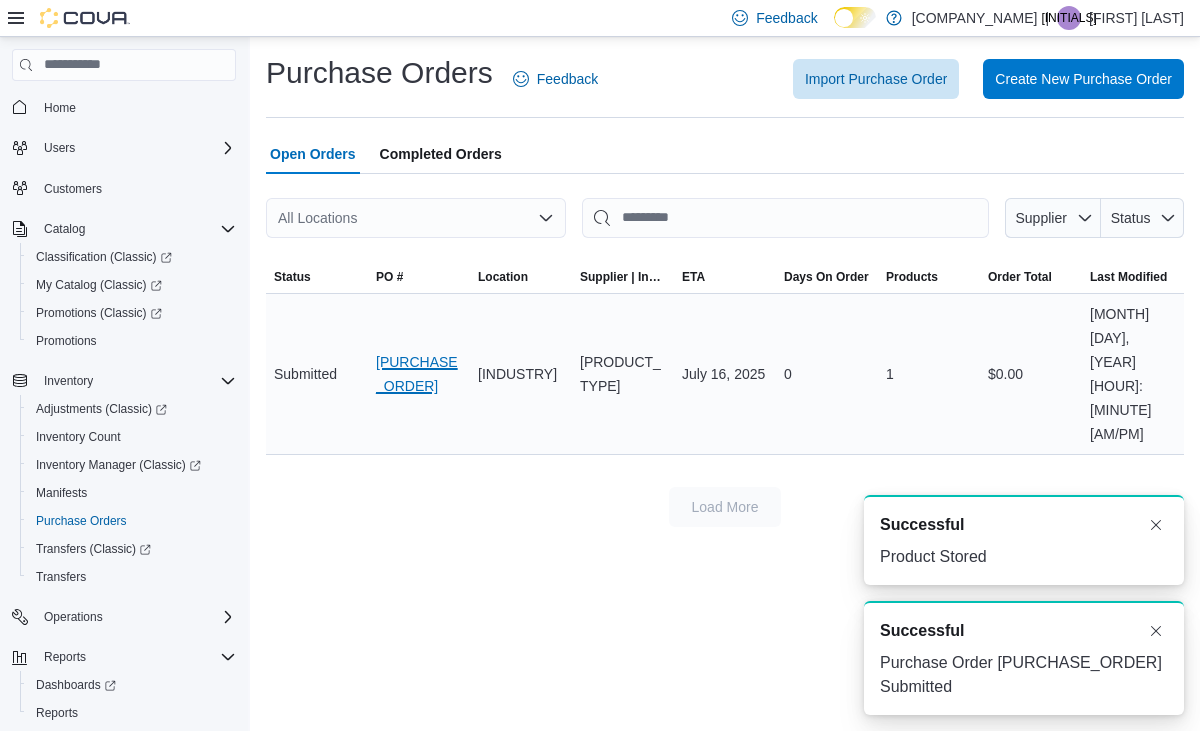 click on "[PURCHASE_ORDER]" at bounding box center (419, 374) 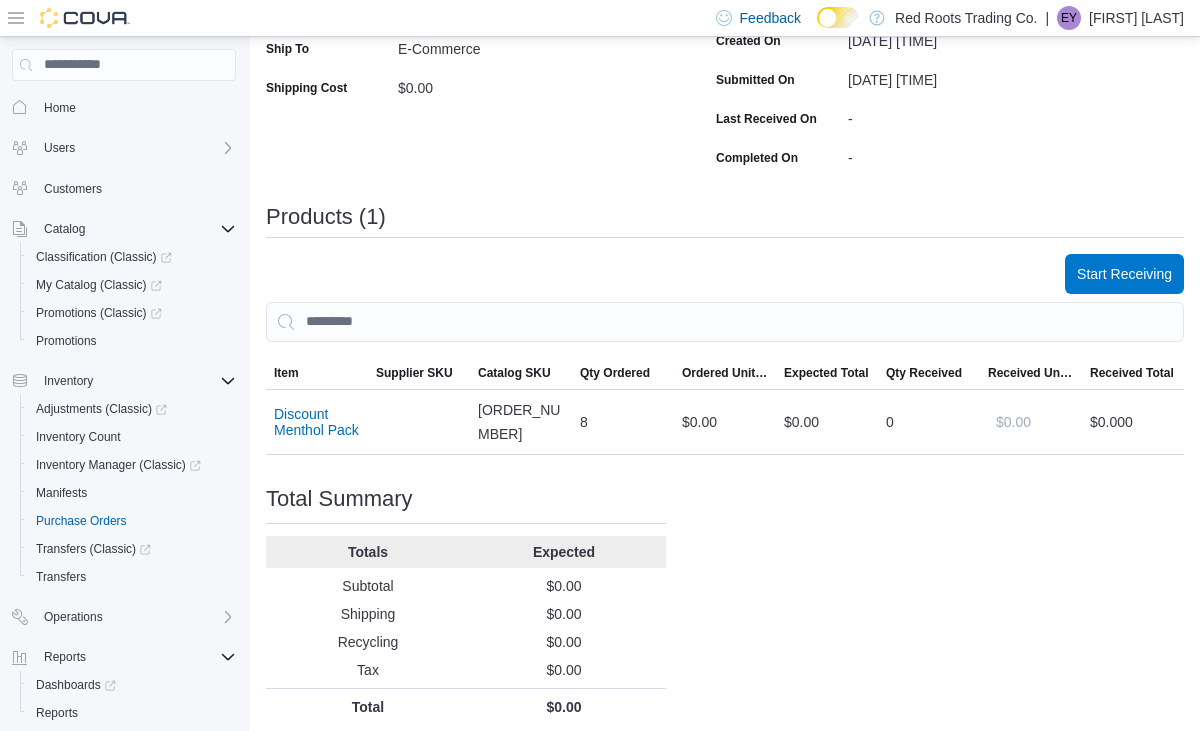 scroll, scrollTop: 361, scrollLeft: 0, axis: vertical 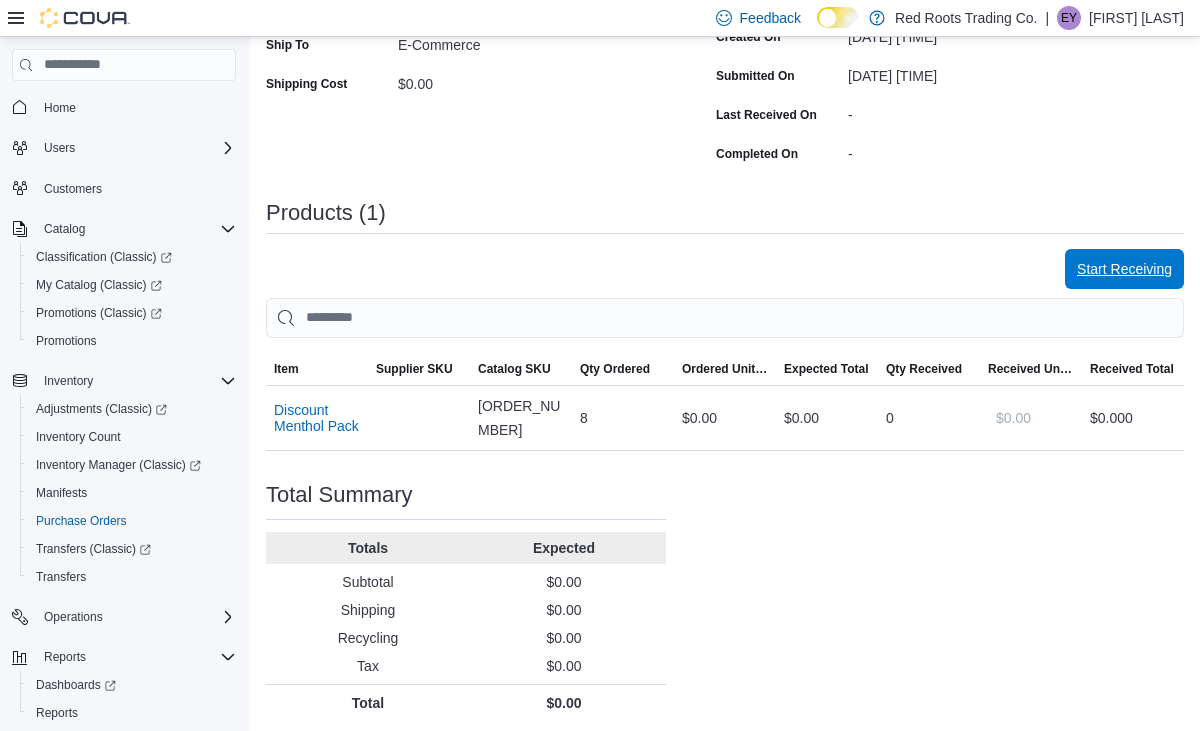 click on "Start Receiving" at bounding box center [1124, 269] 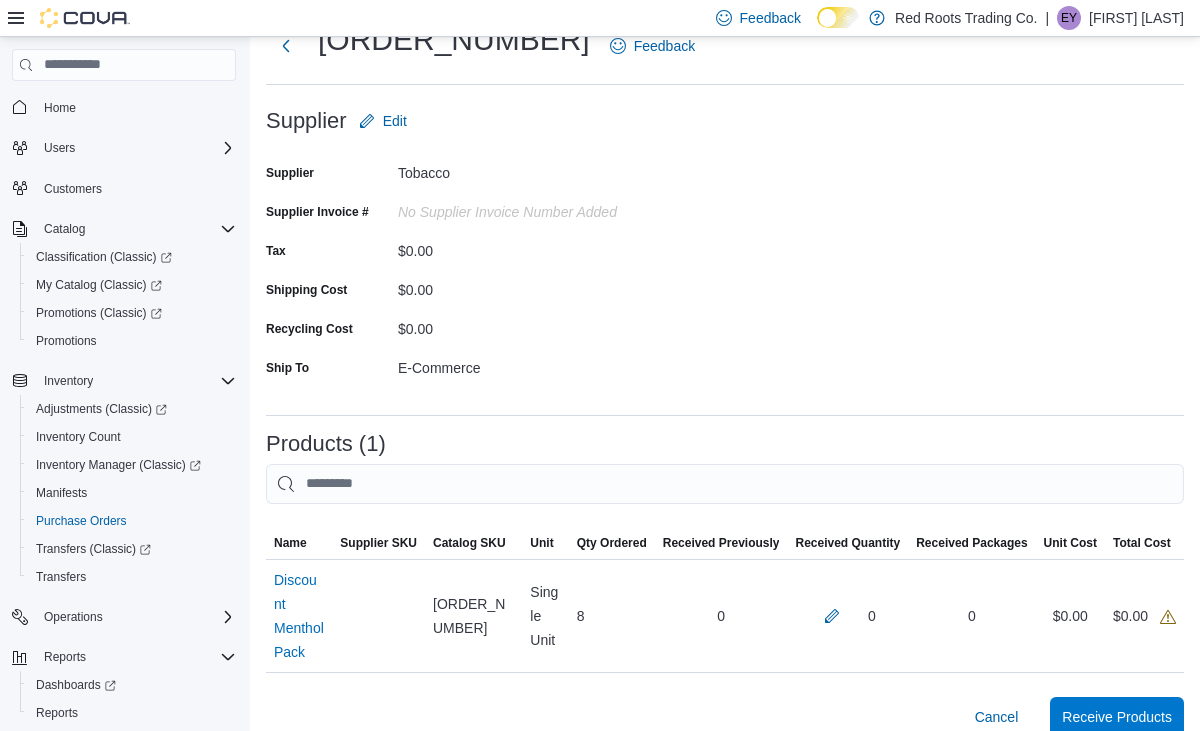 scroll, scrollTop: 80, scrollLeft: 0, axis: vertical 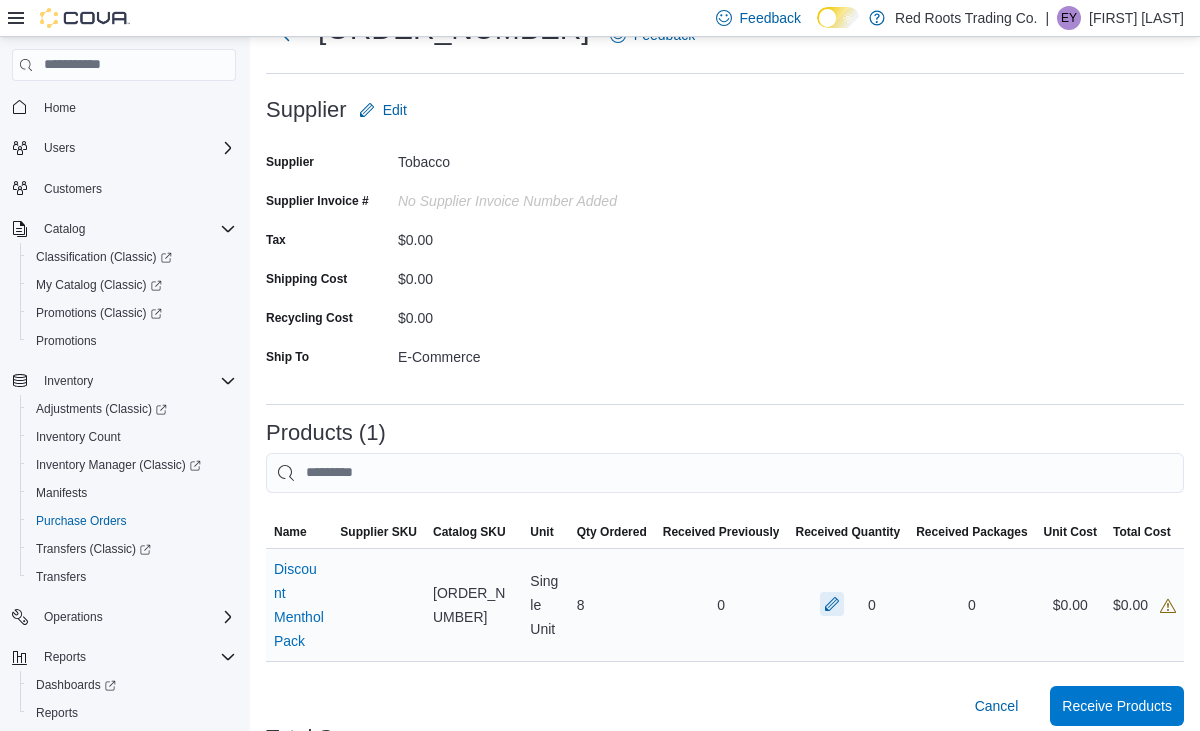 click at bounding box center [832, 604] 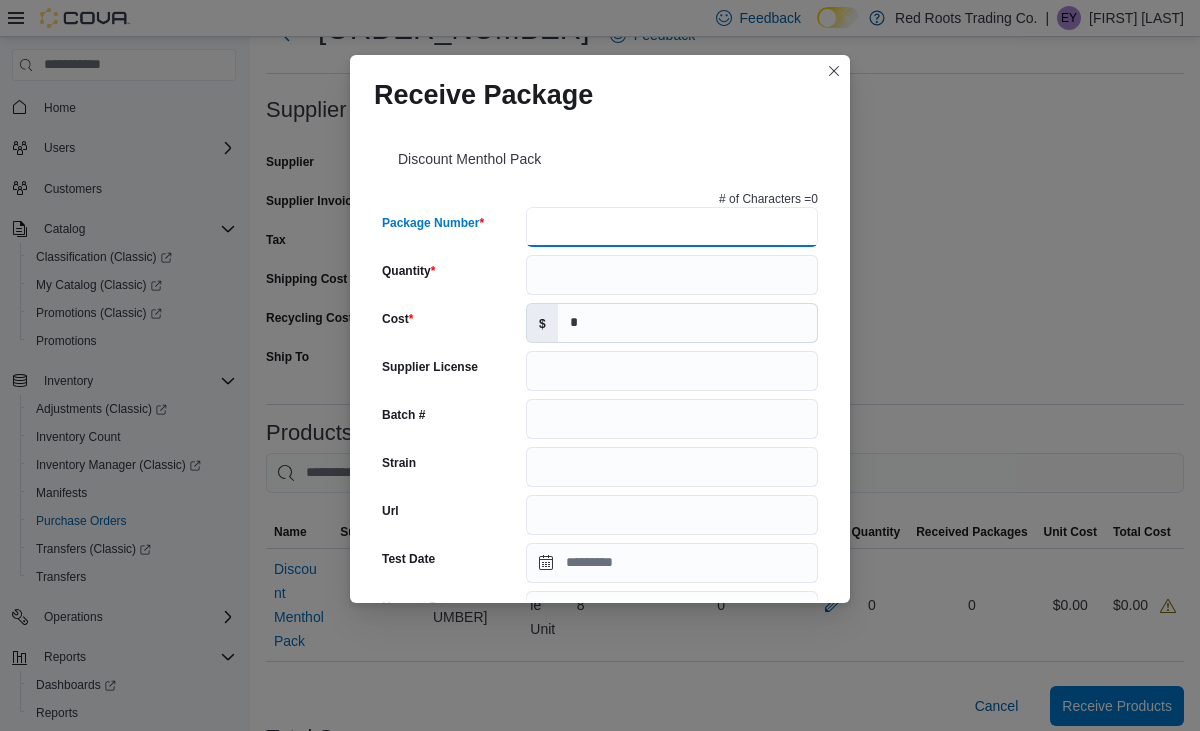 click on "Package Number" at bounding box center (672, 227) 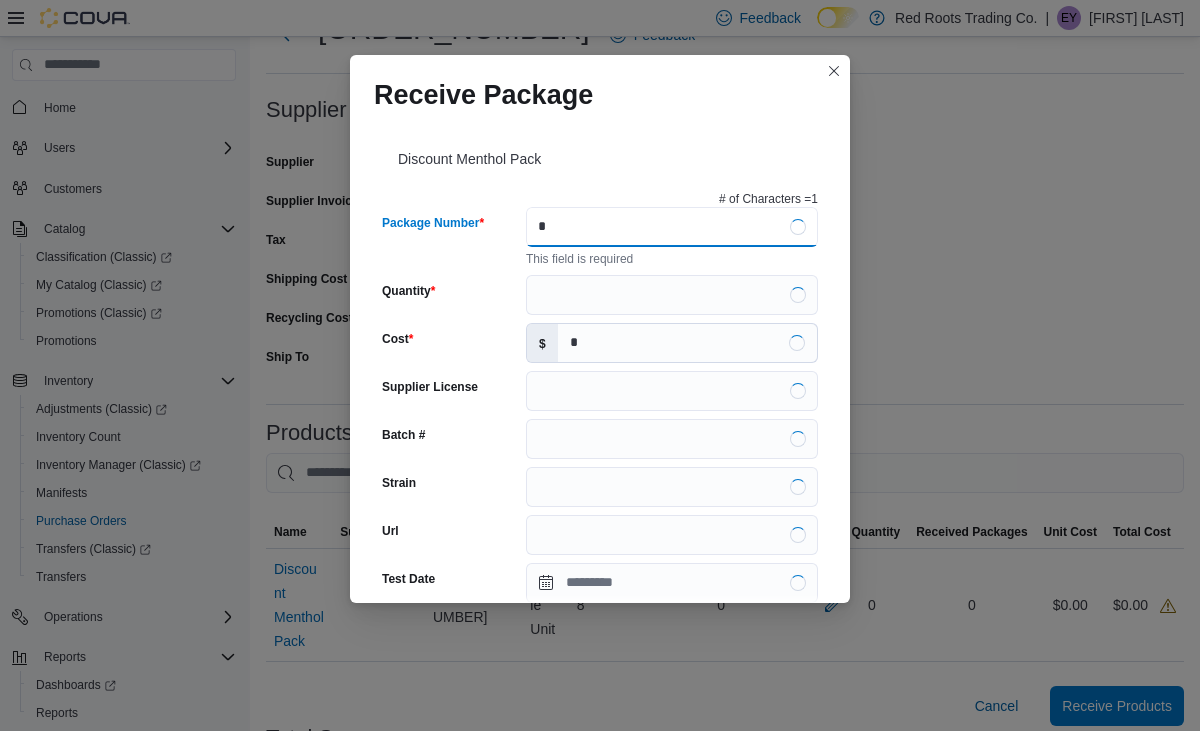 type on "*" 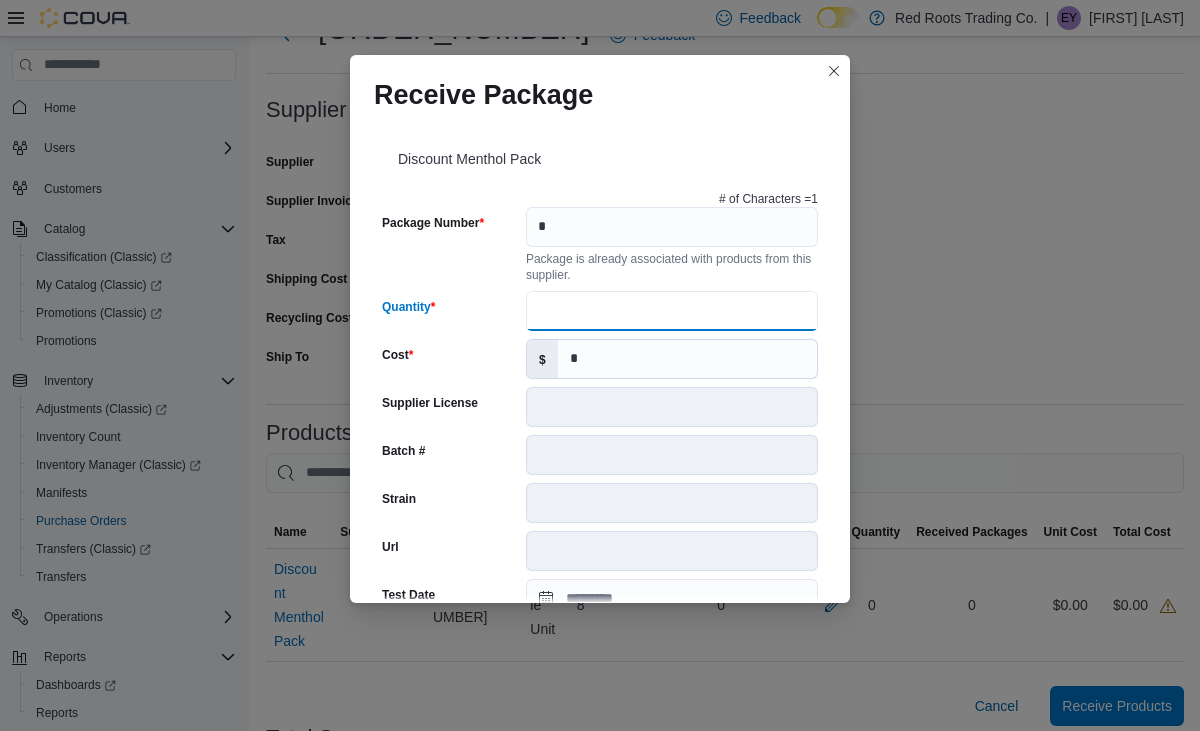 type on "*" 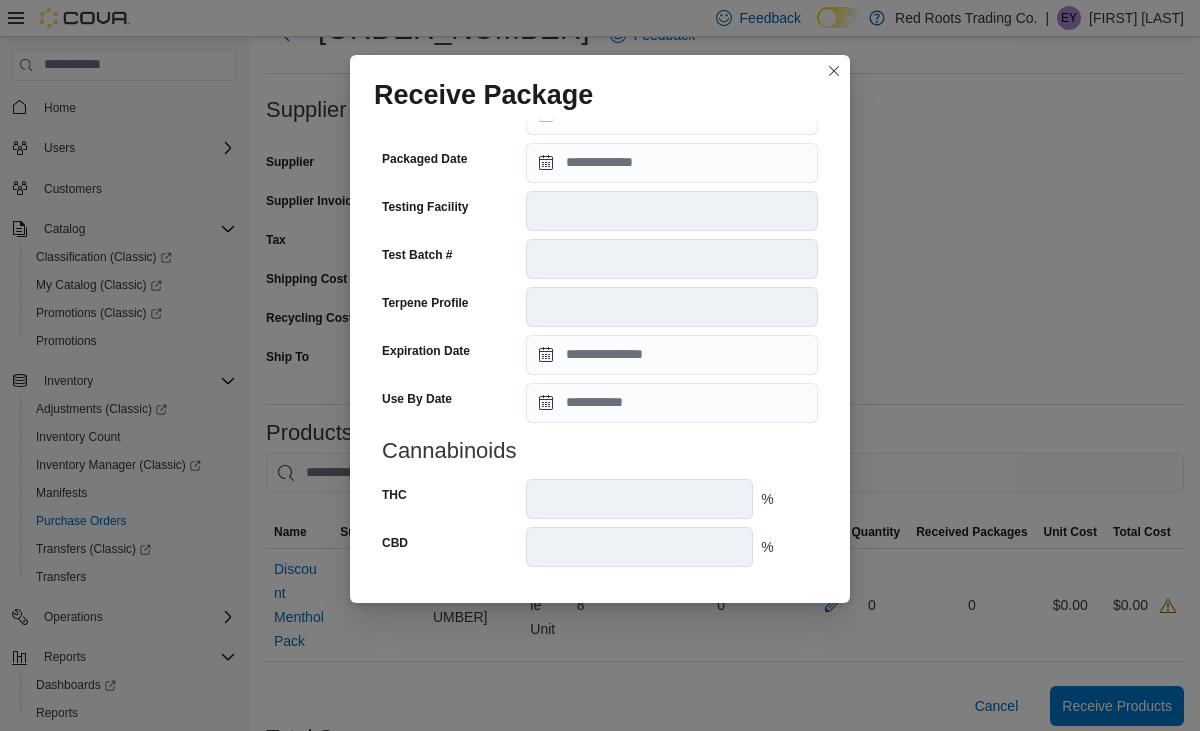 scroll, scrollTop: 679, scrollLeft: 0, axis: vertical 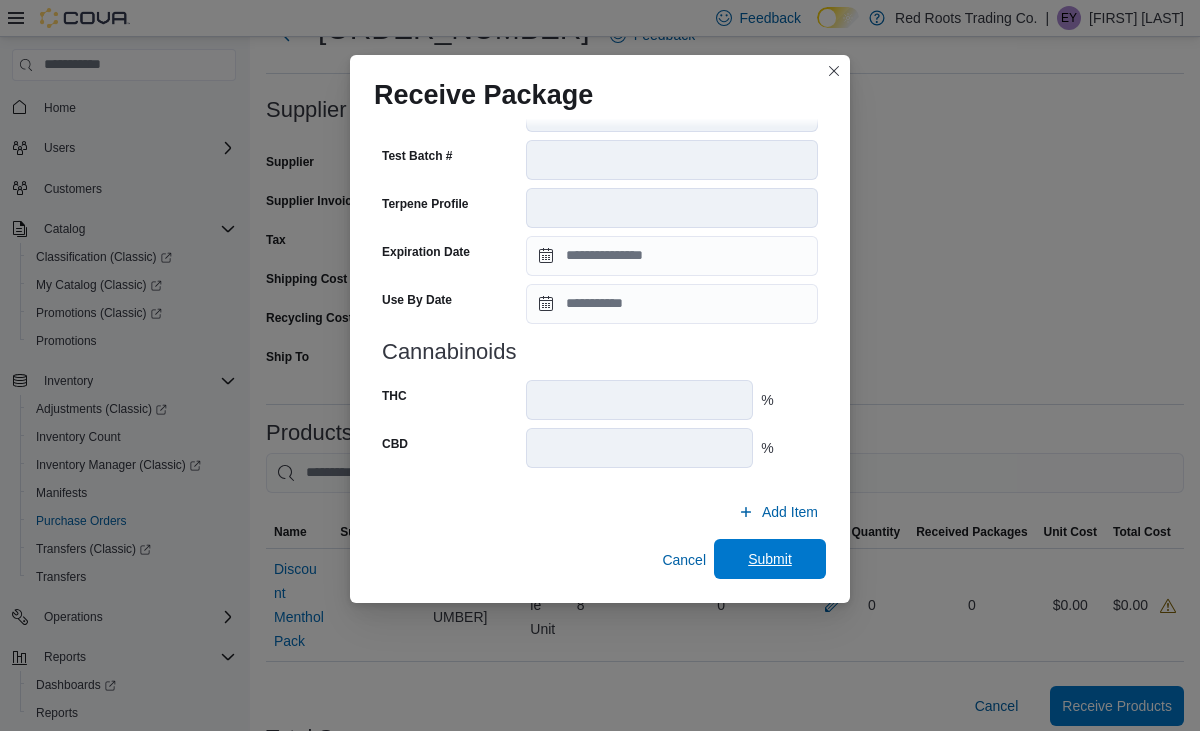 click on "Submit" at bounding box center [770, 559] 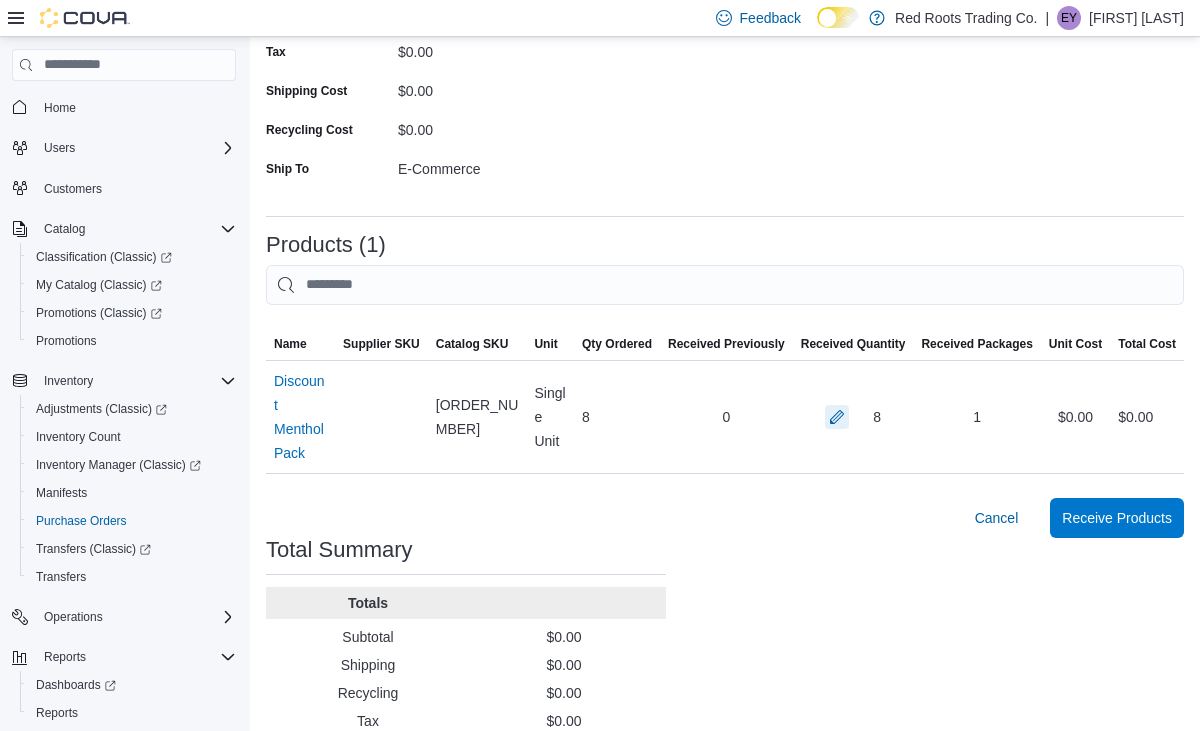 scroll, scrollTop: 328, scrollLeft: 0, axis: vertical 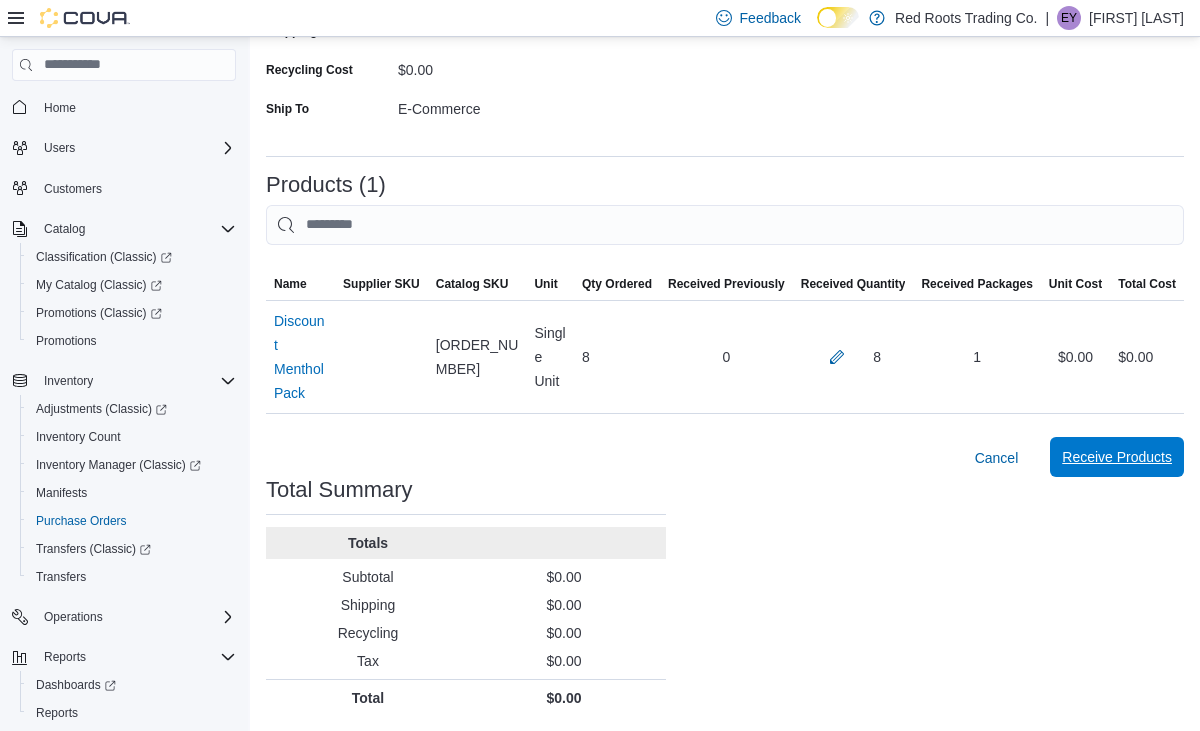 click on "Receive Products" at bounding box center [1117, 457] 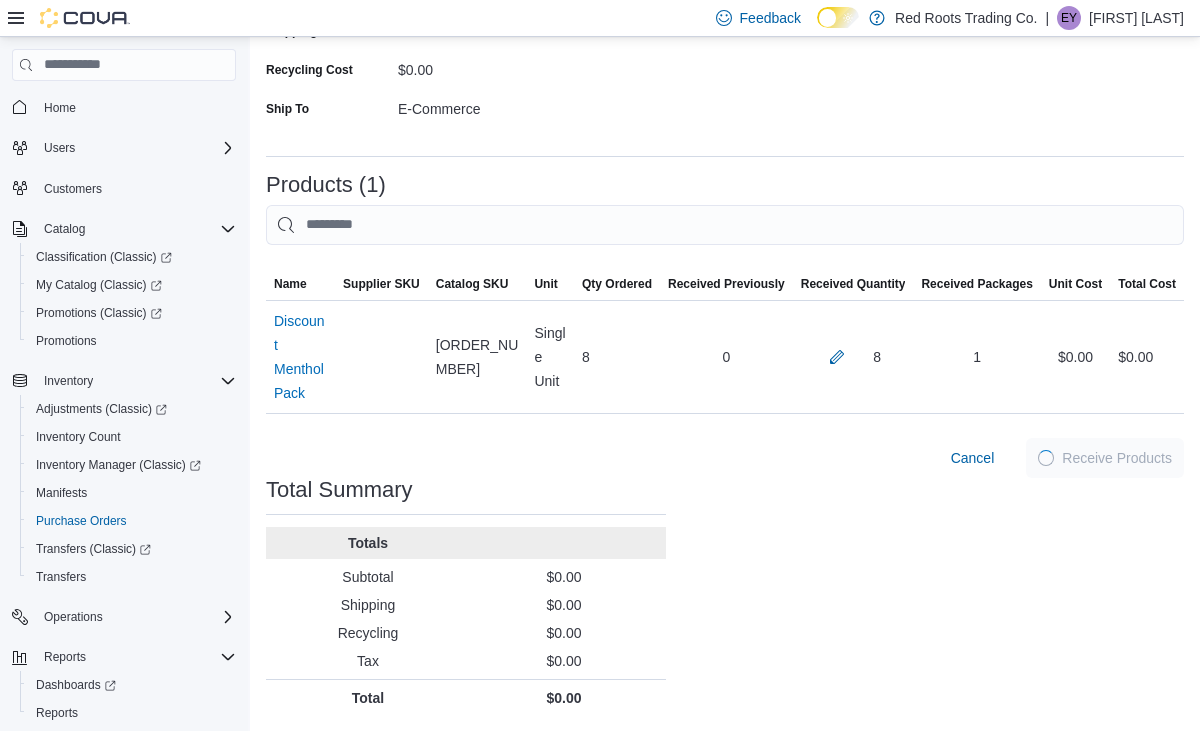scroll, scrollTop: 0, scrollLeft: 0, axis: both 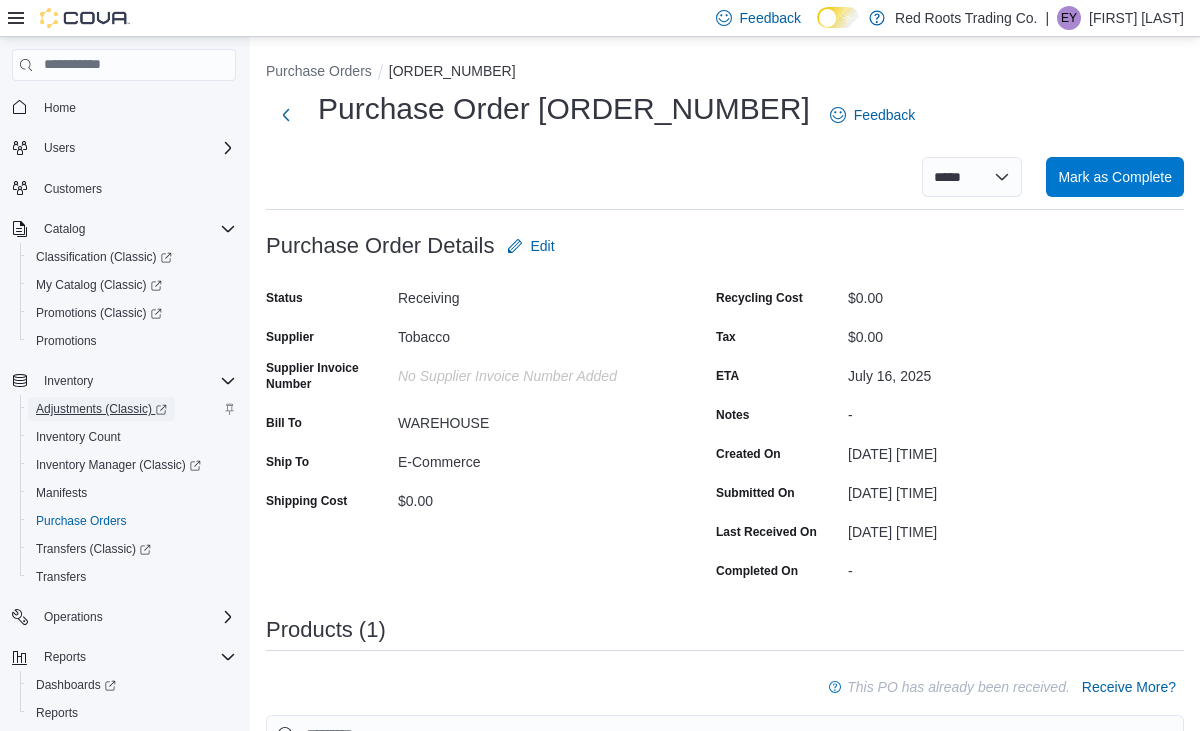 click on "Adjustments (Classic)" at bounding box center [101, 409] 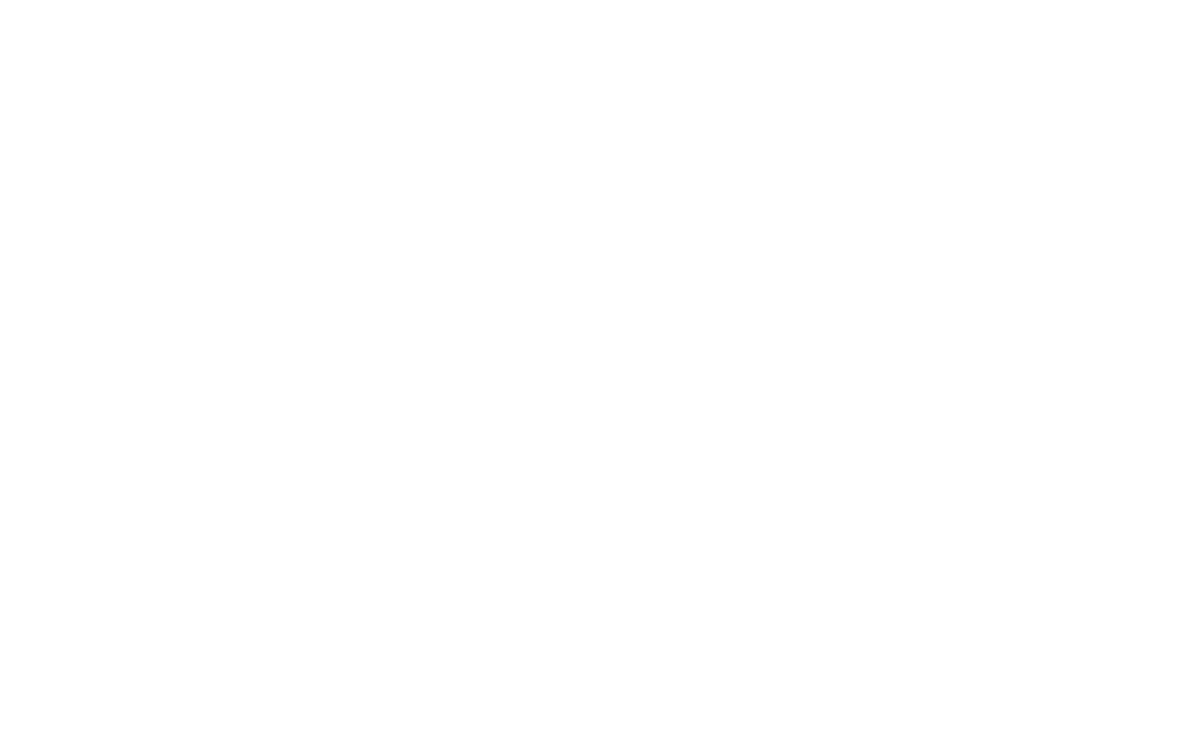 scroll, scrollTop: 0, scrollLeft: 0, axis: both 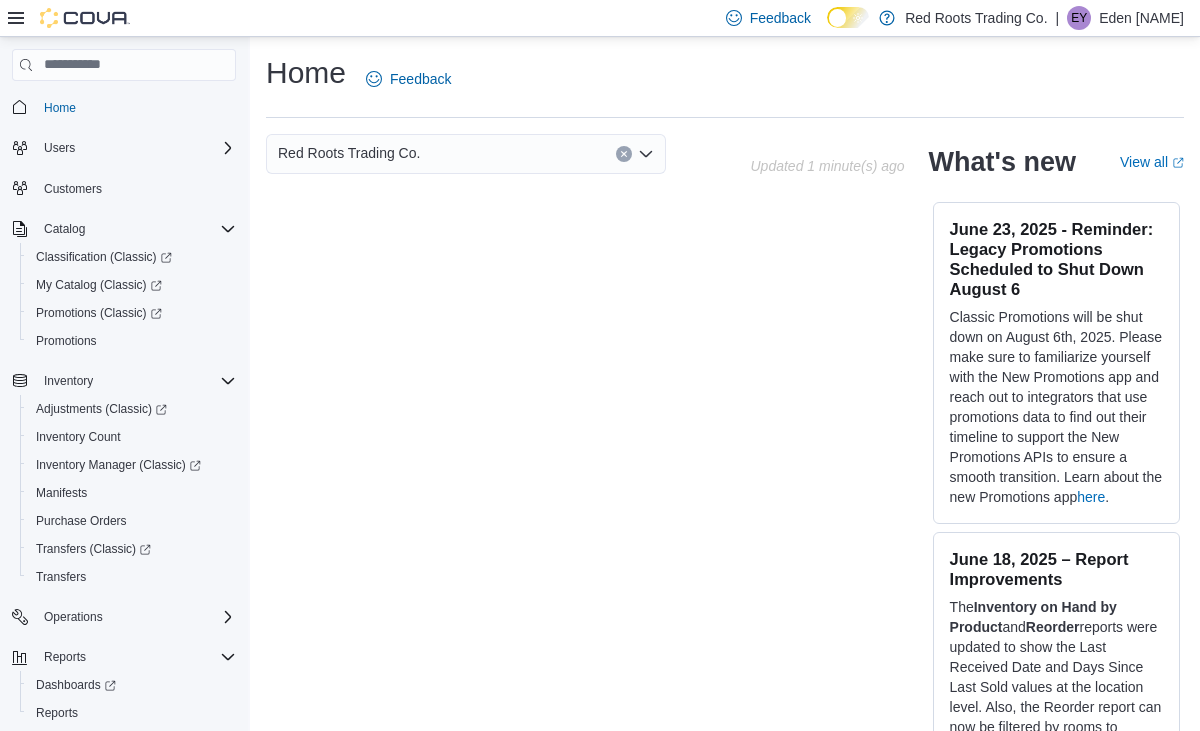 click on "Red Roots Trading Co. Updated 1 minute(s) ago What's new View all (opens in a new tab or window) June 23, 2025 - Reminder: Legacy Promotions Scheduled to Shut Down August 6 Classic Promotions will be shut down on August 6th, 2025. Please make sure to familiarize yourself with the New Promotions app and reach out to integrators that use promotions data to find out their timeline to support the New Promotions APIs to ensure a smooth transition. Learn about the new Promotions app  here . June 18, 2025 – Report Improvements The  Inventory on Hand by Product  and  Reorder  reports were updated to show the Last Received Date and Days Since Last Sold values at the location level. Also, the Reorder report can now be filtered by rooms to exclude items in quarantine. June 17, 2025 - Product Search Improvements for Promotions and Inventory Count We've heard the feedback and we've made improvements to the Product Picker search in the  Promotions  and  Inventory Count Search will now  only  include products that match *" at bounding box center [725, 440] 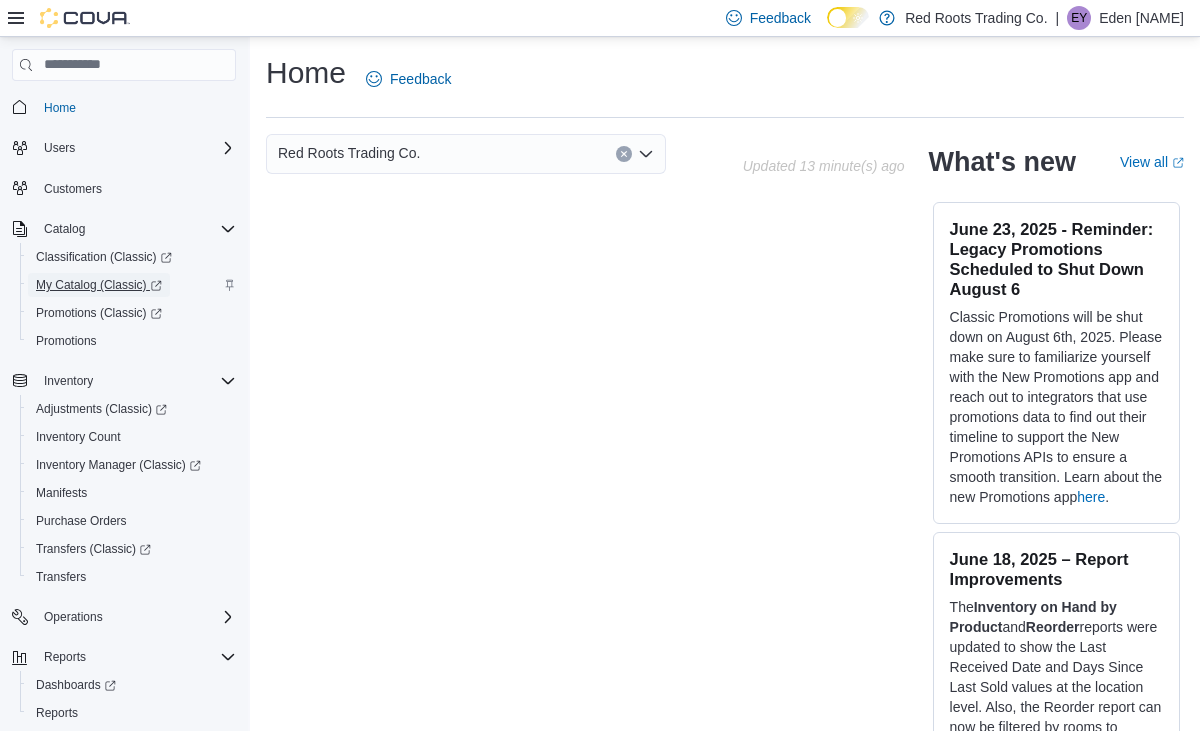 click on "My Catalog (Classic)" at bounding box center (99, 285) 